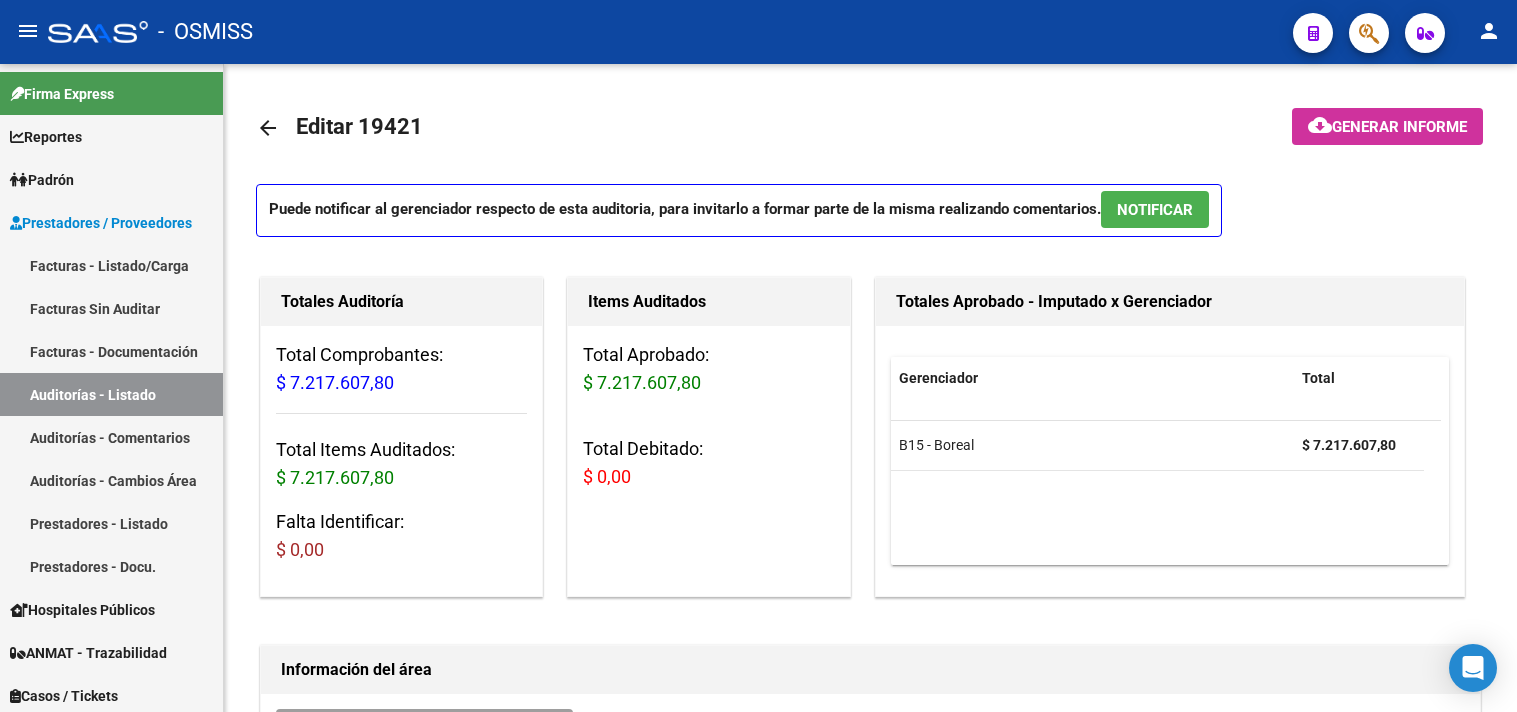 scroll, scrollTop: 0, scrollLeft: 0, axis: both 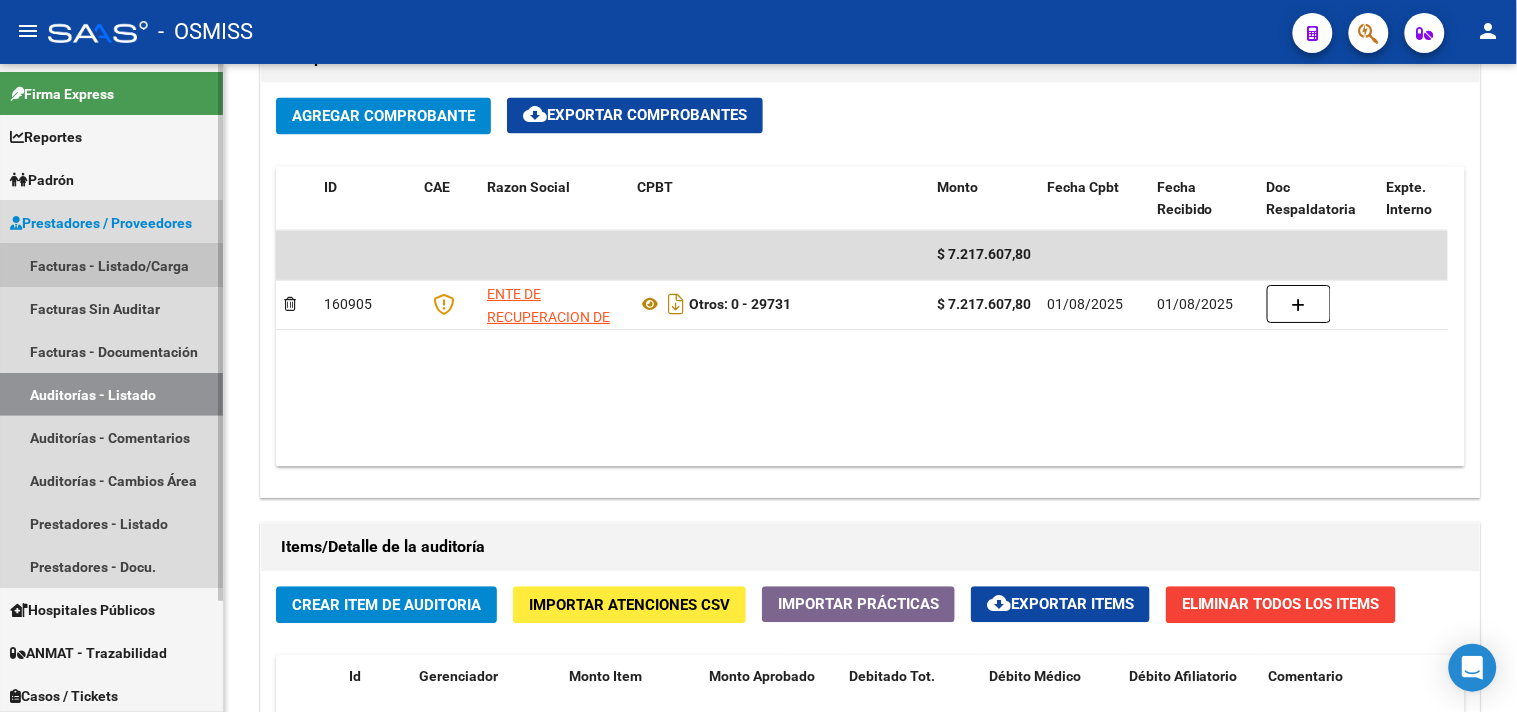 click on "Facturas - Listado/Carga" at bounding box center (111, 265) 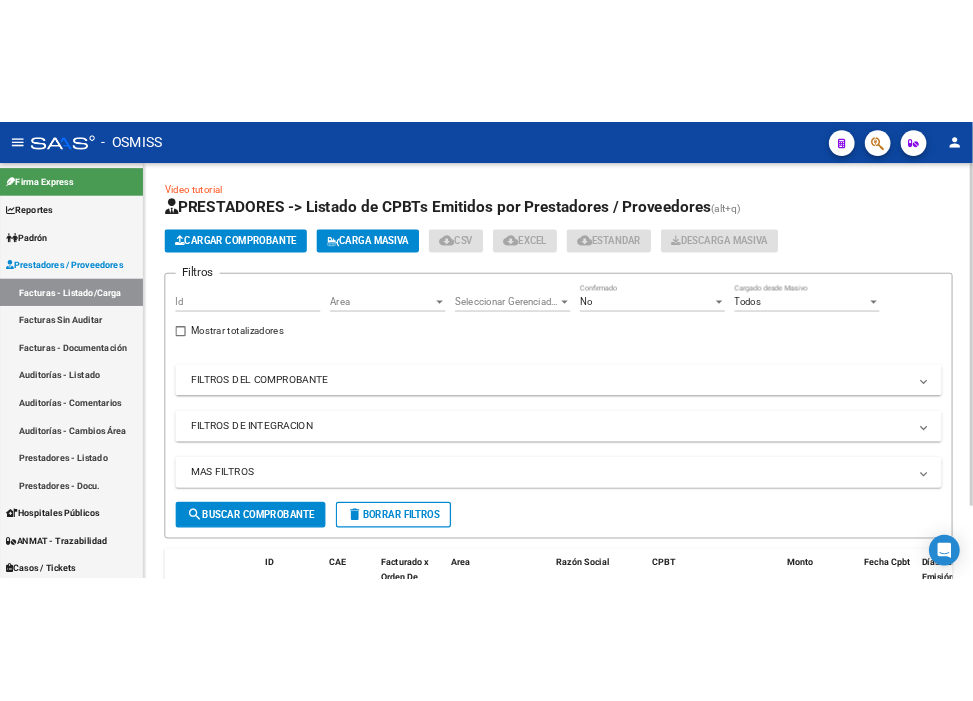 scroll, scrollTop: 0, scrollLeft: 0, axis: both 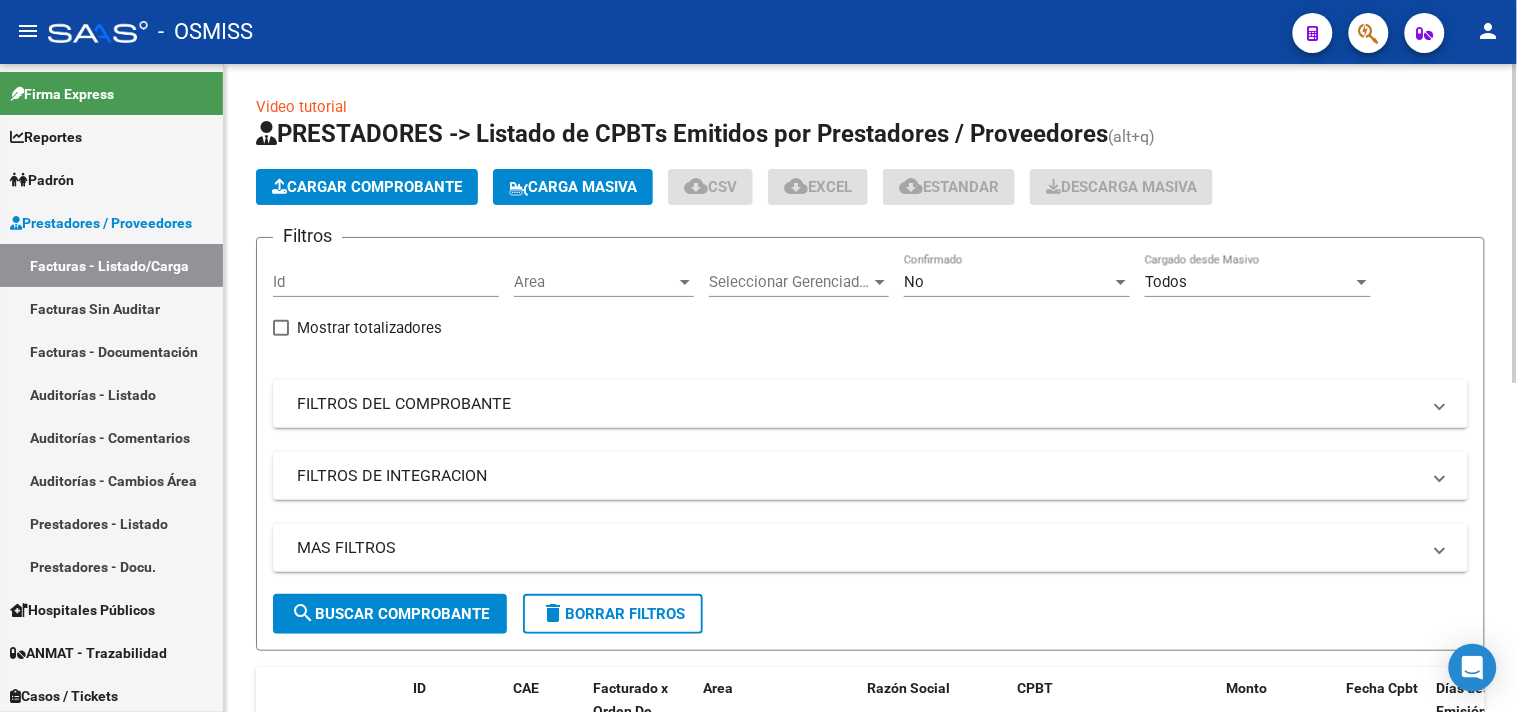 click on "Cargar Comprobante" 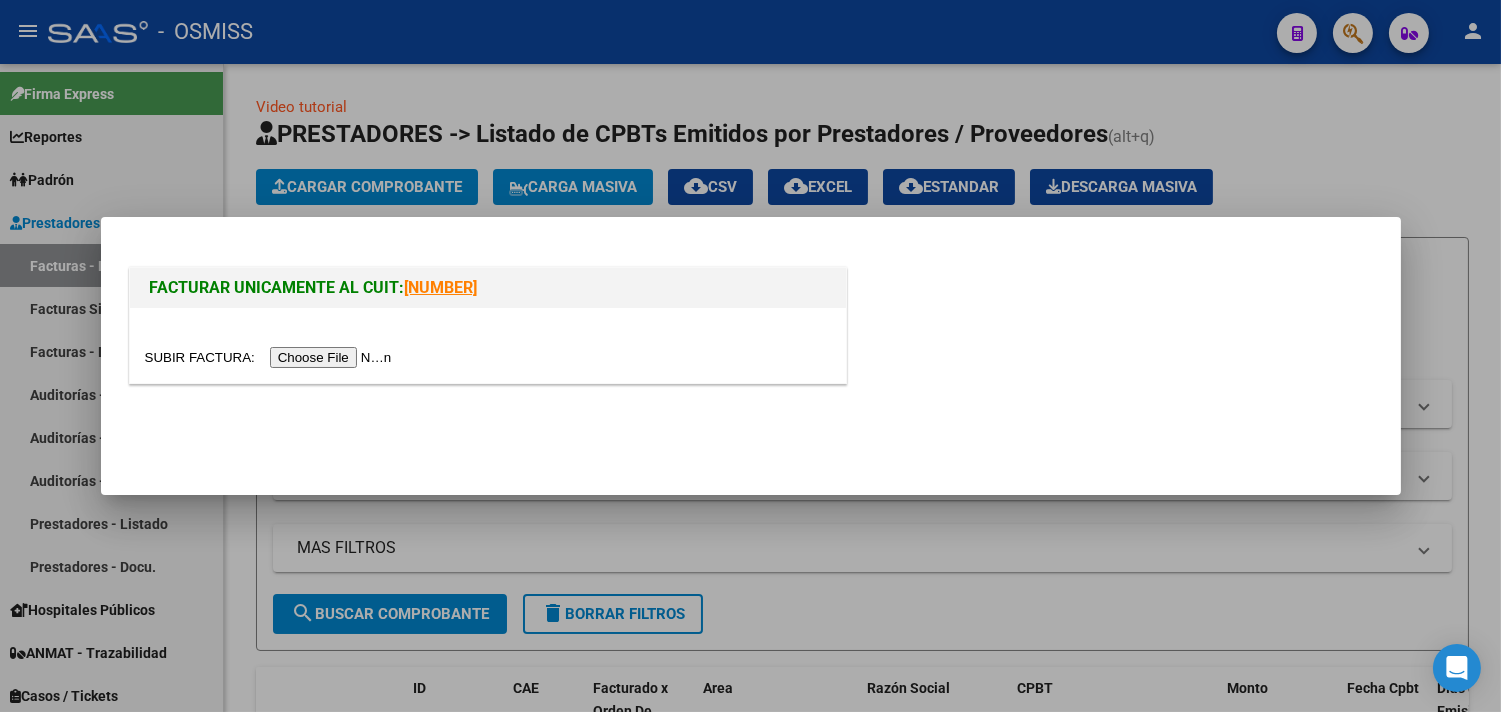 click at bounding box center (271, 357) 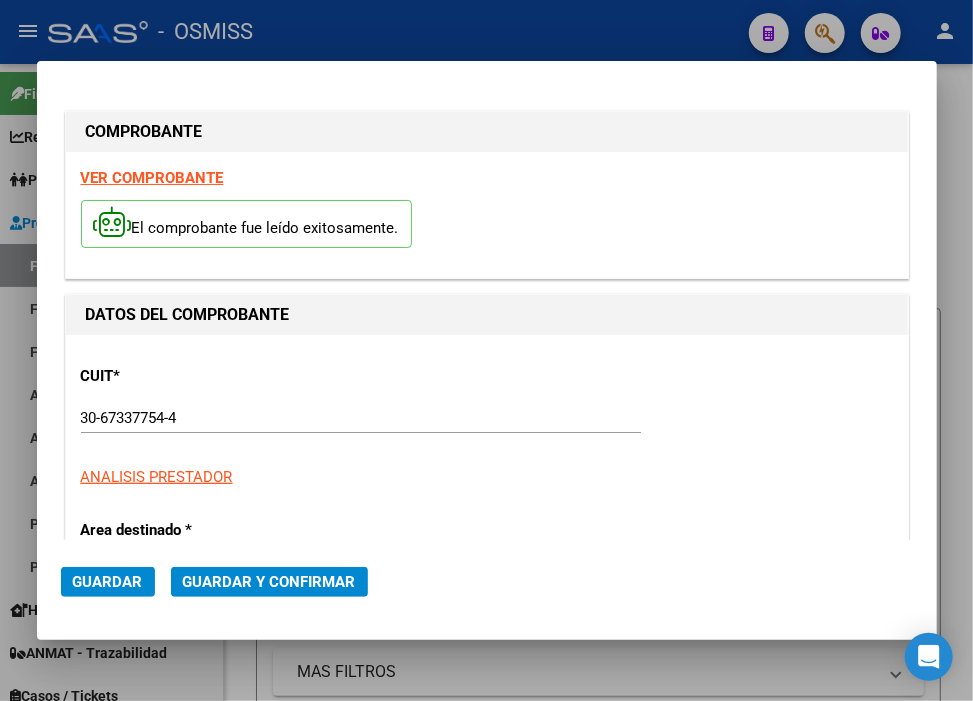 type on "2025-09-05" 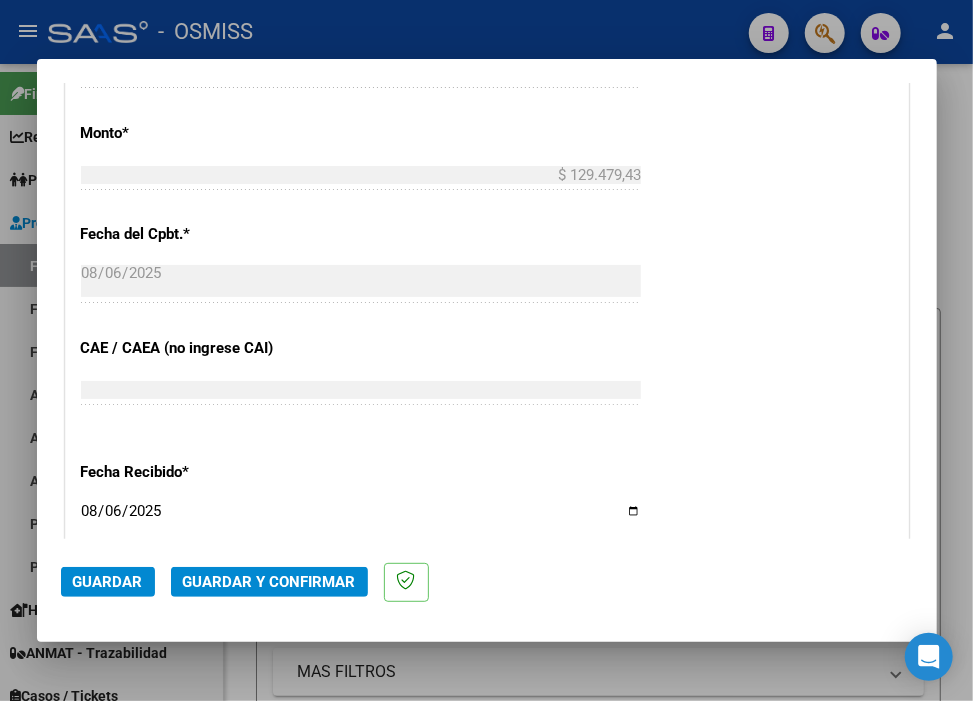scroll, scrollTop: 888, scrollLeft: 0, axis: vertical 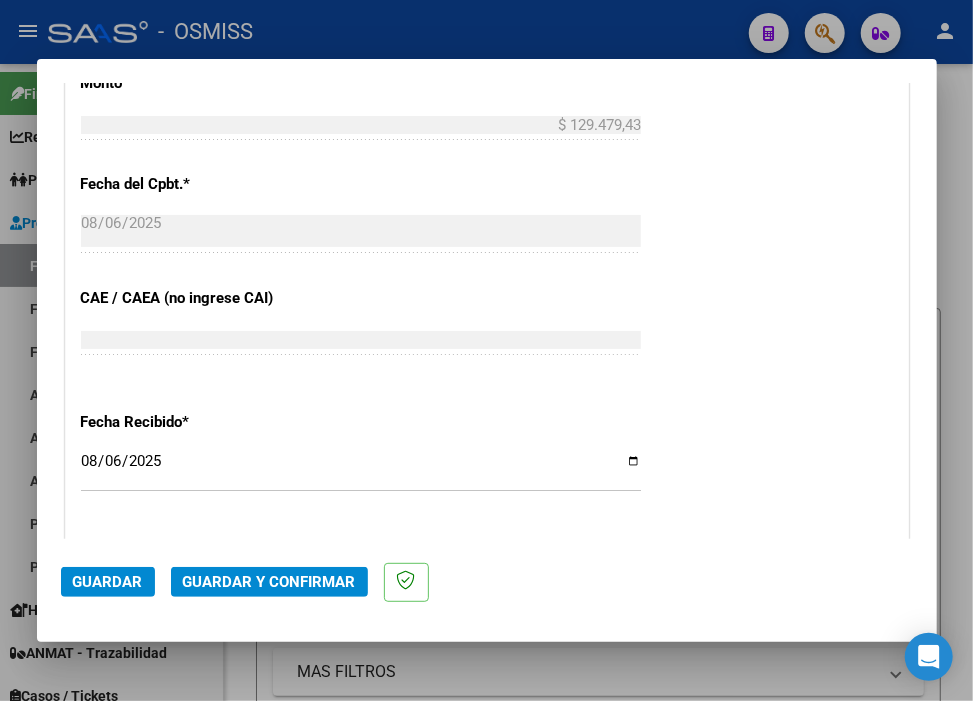 click on "Guardar y Confirmar" 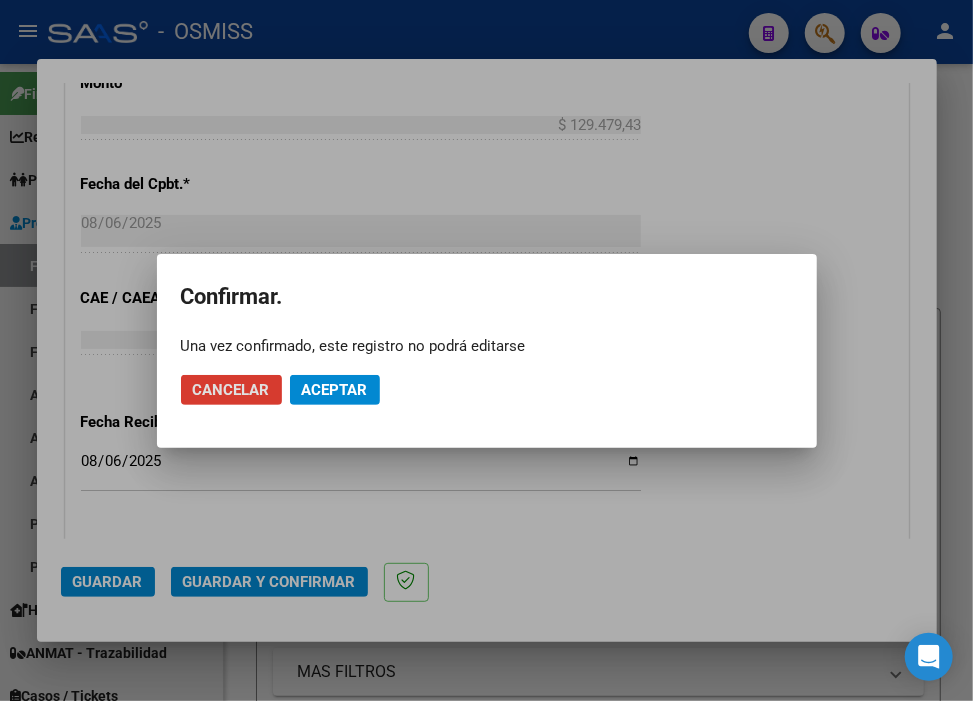 click on "Aceptar" 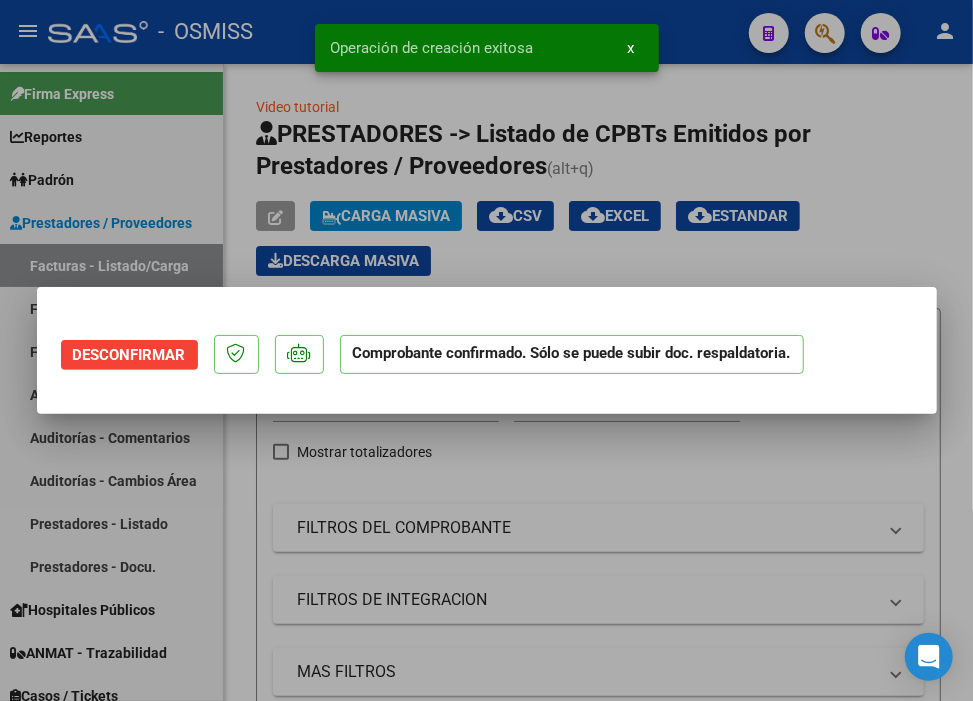 scroll, scrollTop: 0, scrollLeft: 0, axis: both 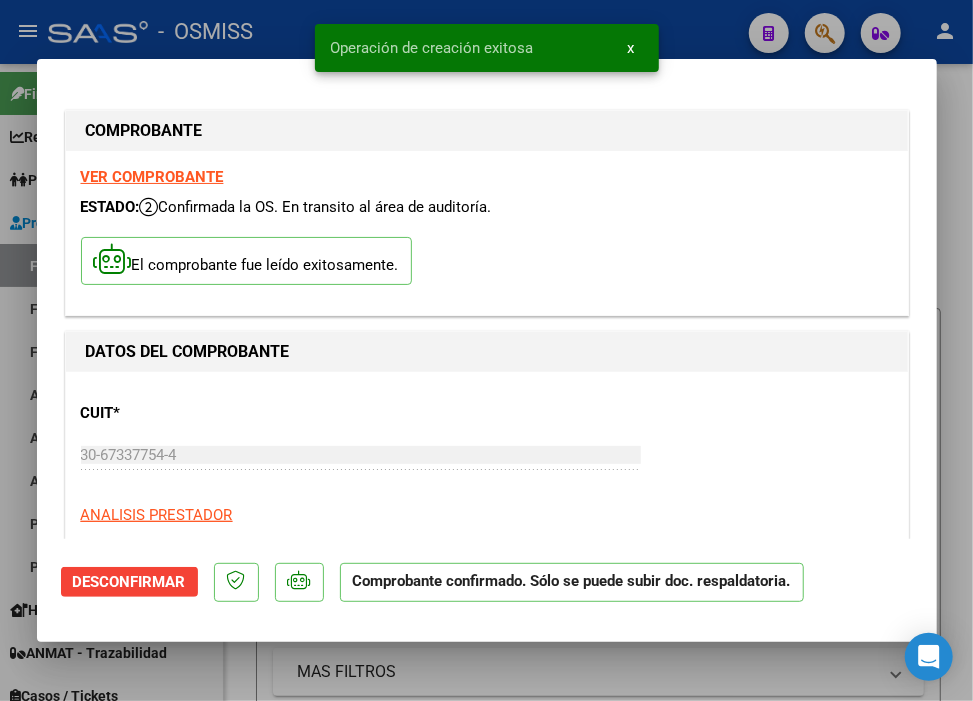 click at bounding box center [486, 350] 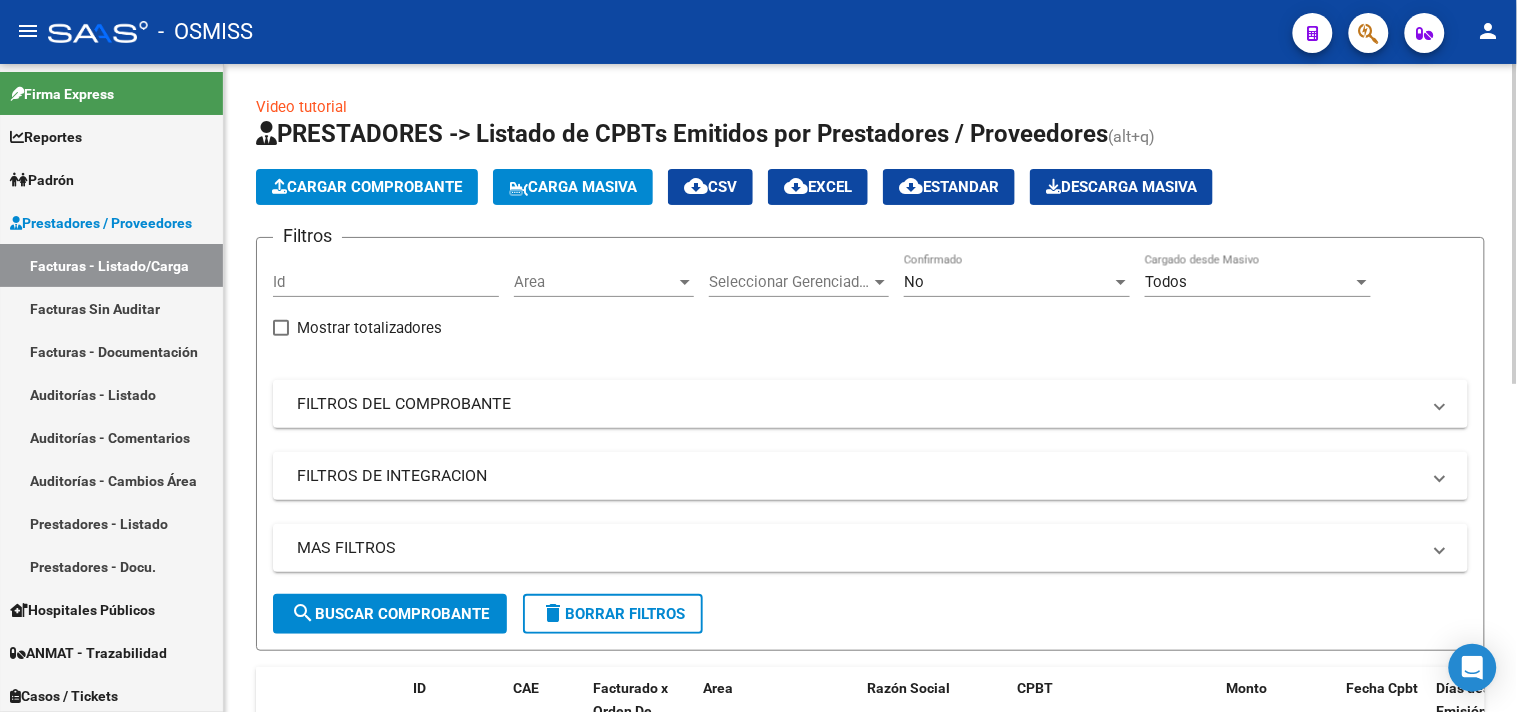 click on "Cargar Comprobante" 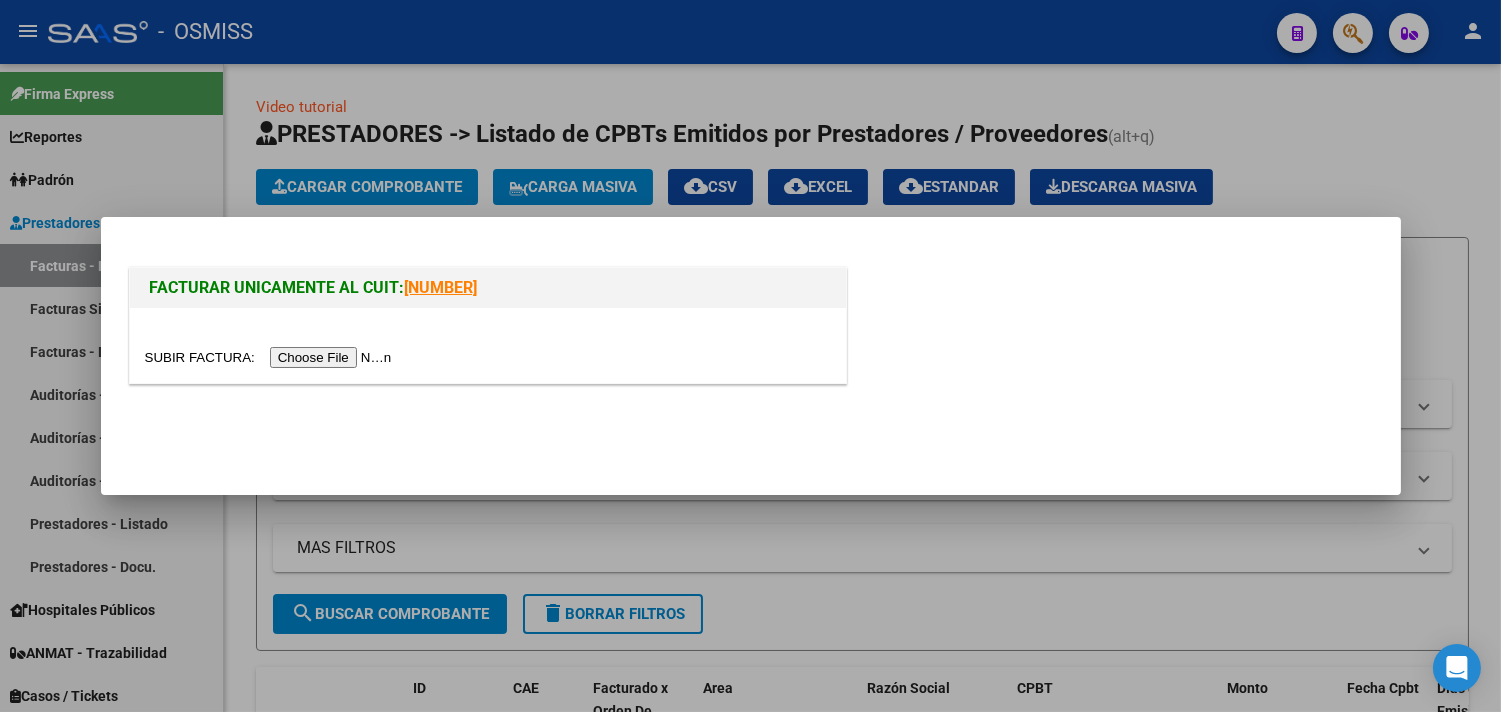 click at bounding box center [271, 357] 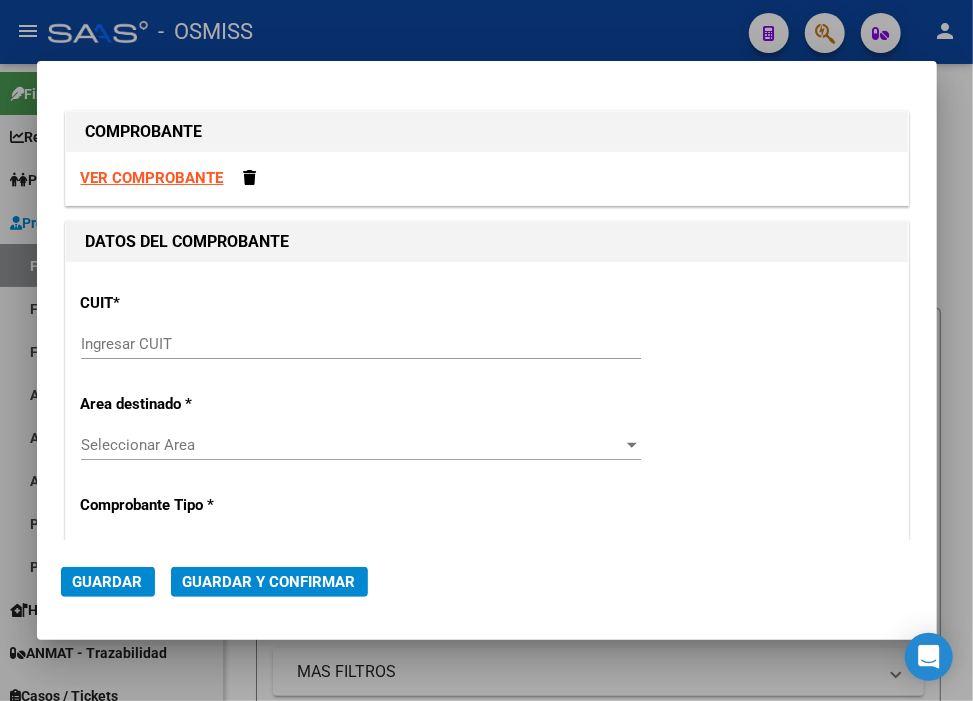 click on "Ingresar CUIT" at bounding box center [361, 344] 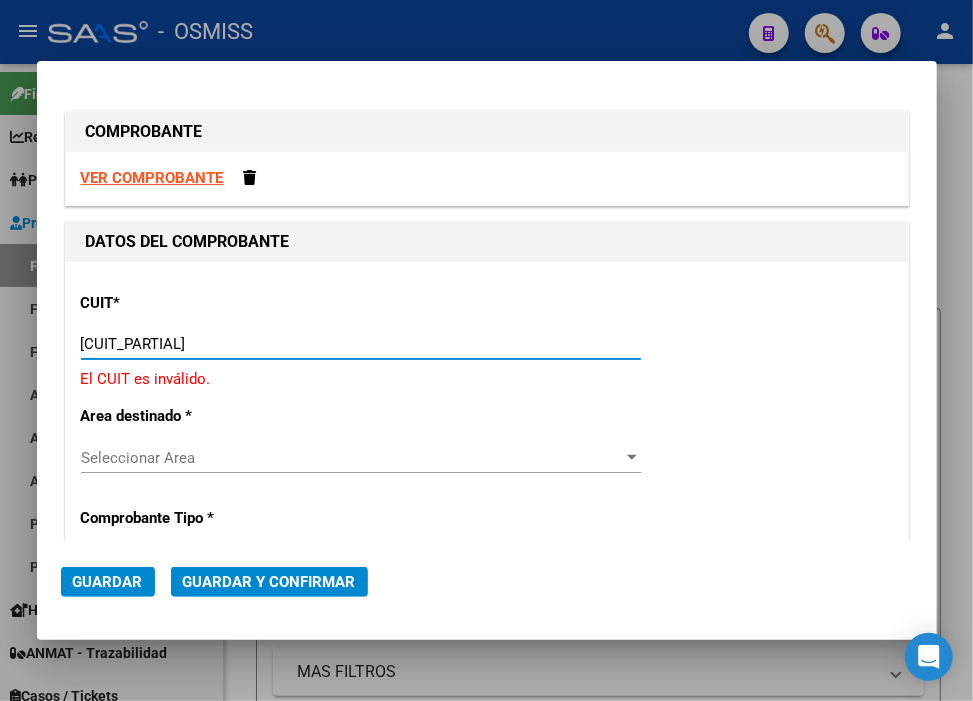 type on "[CUIT]" 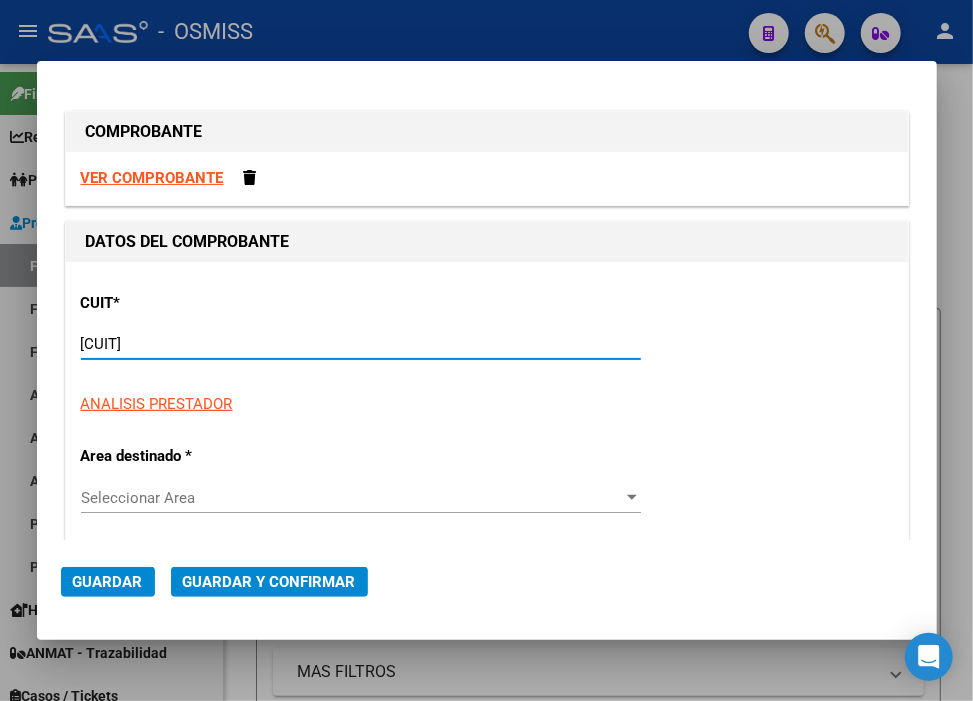 type on "39" 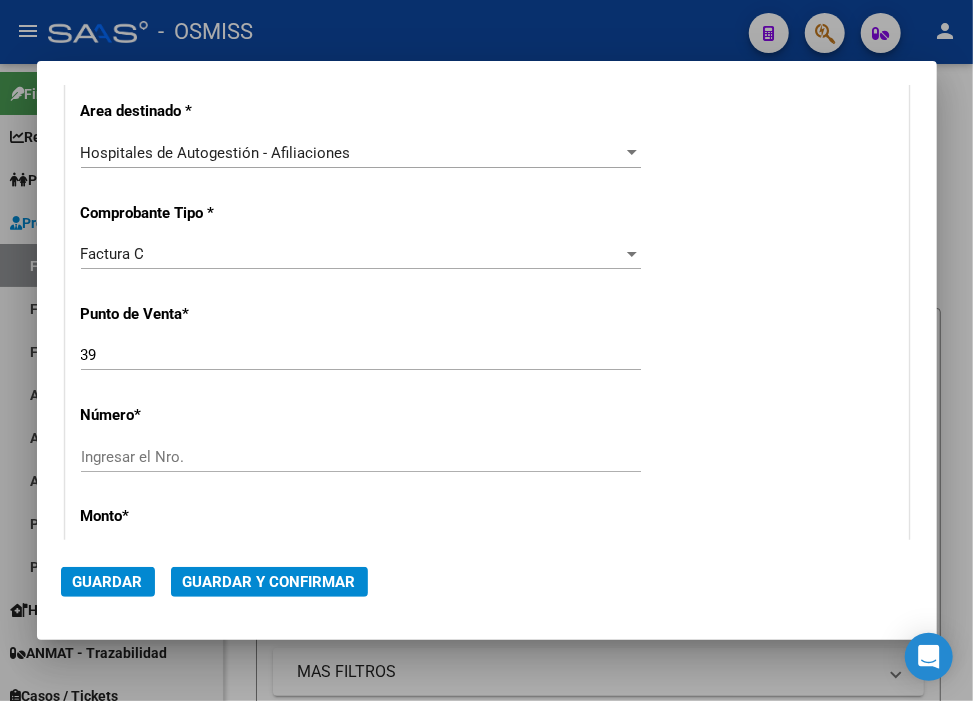 scroll, scrollTop: 444, scrollLeft: 0, axis: vertical 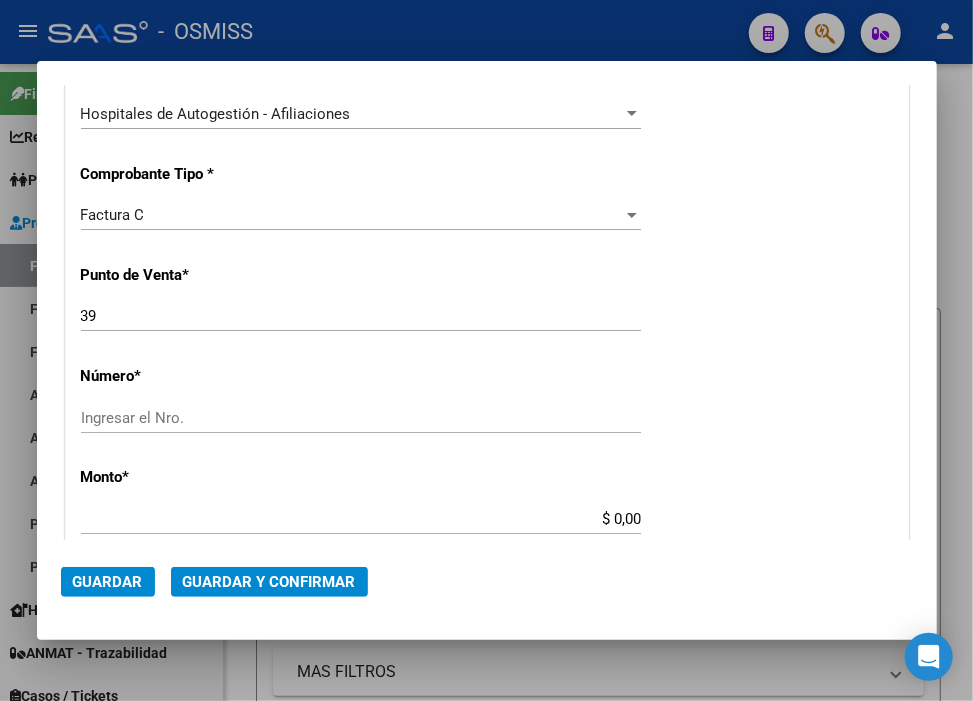 type on "[CUIT]" 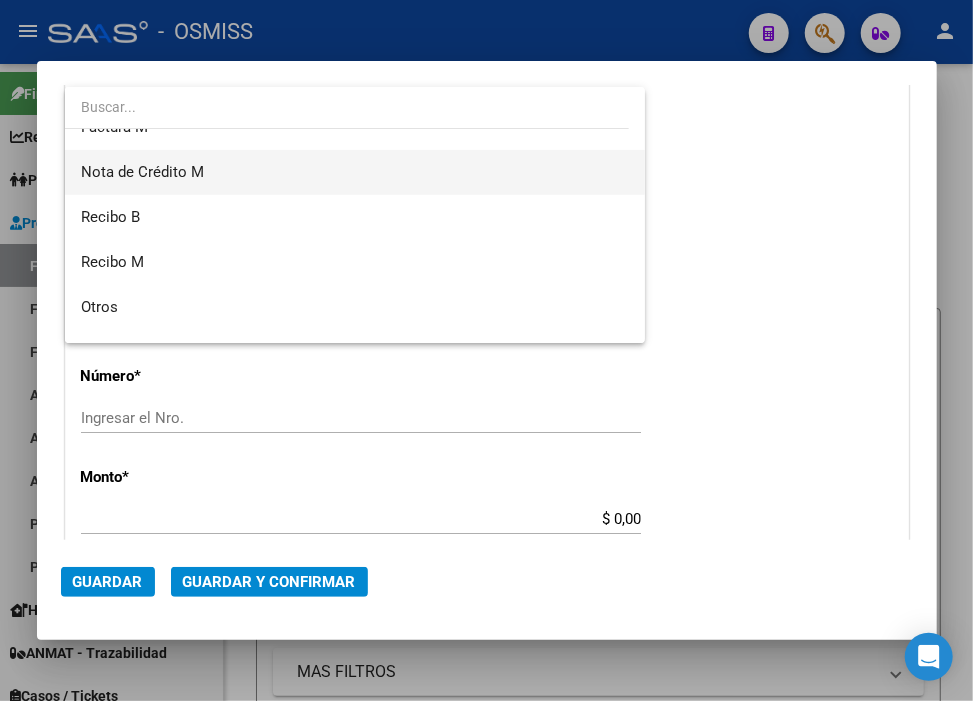 scroll, scrollTop: 363, scrollLeft: 0, axis: vertical 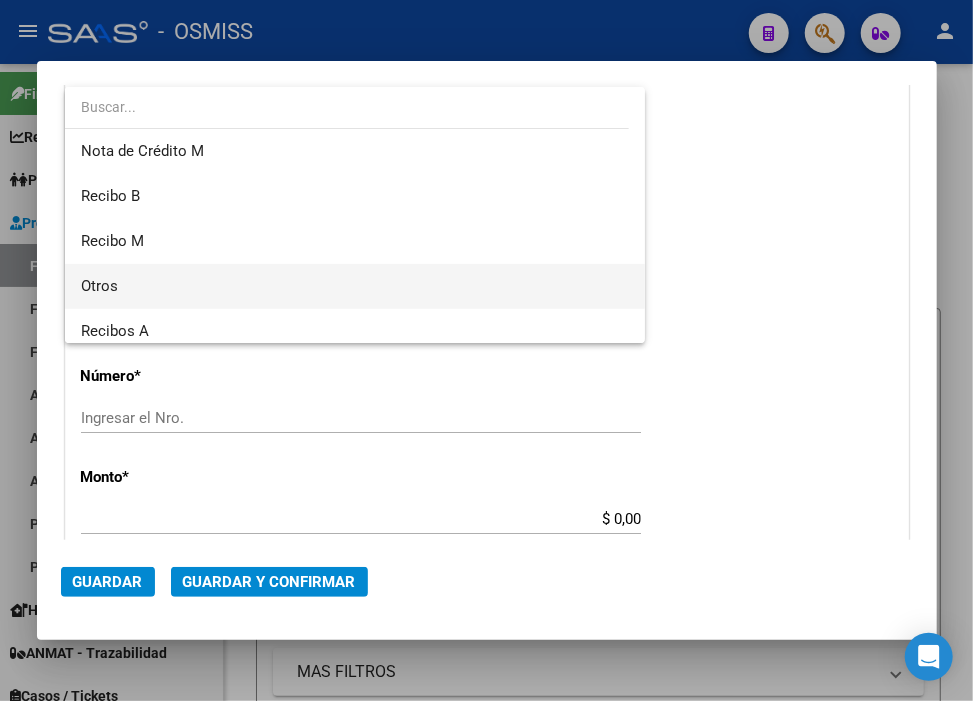 click on "Otros" at bounding box center (355, 286) 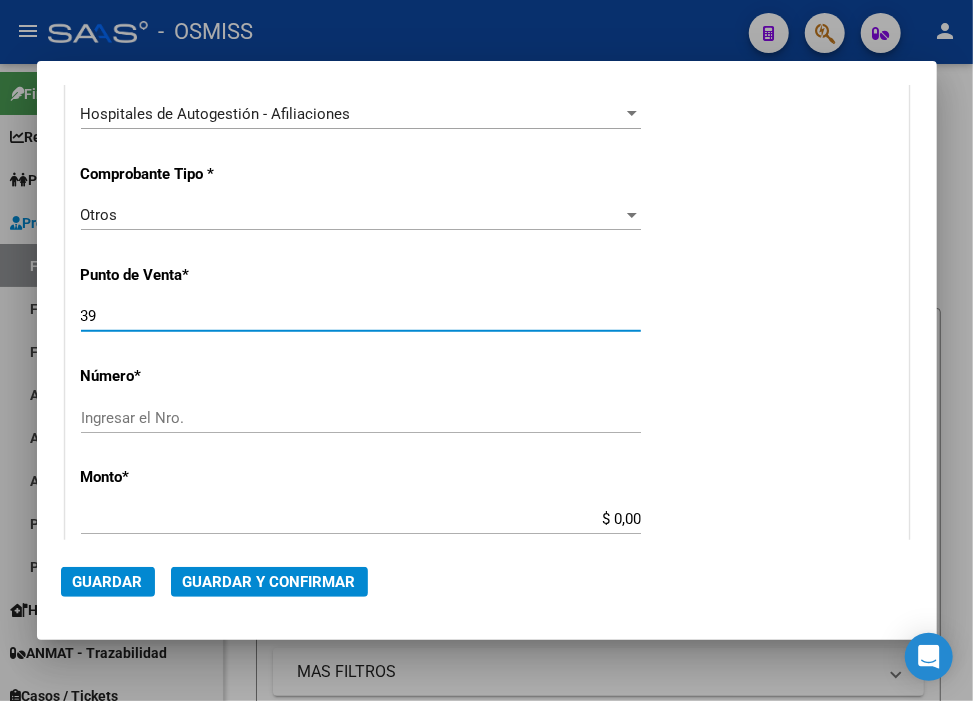 drag, startPoint x: 142, startPoint y: 312, endPoint x: 46, endPoint y: 317, distance: 96.13012 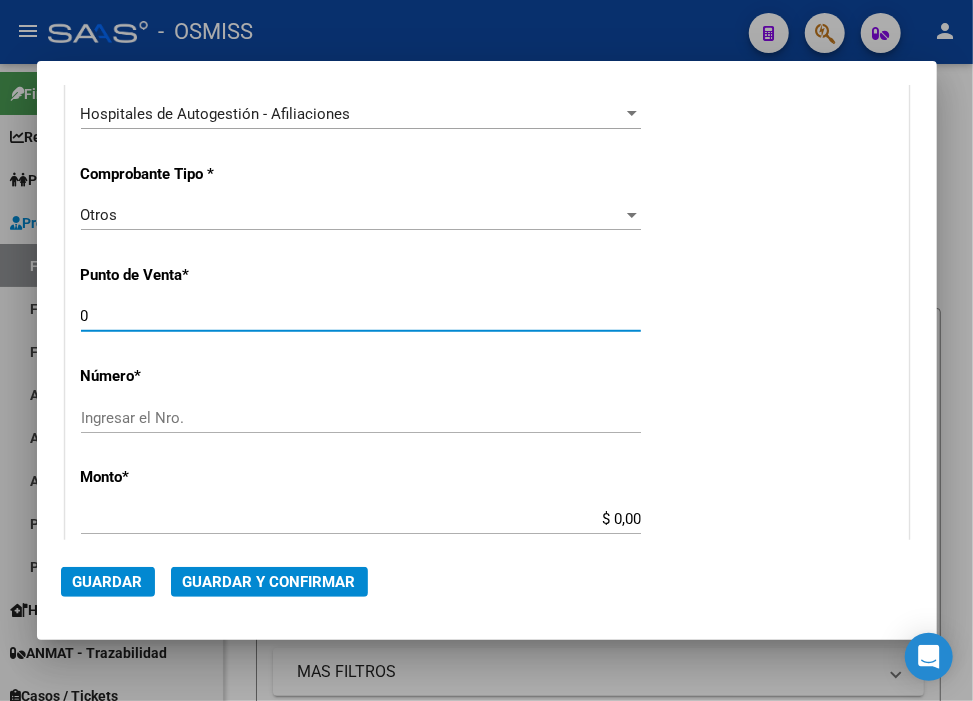 type on "0" 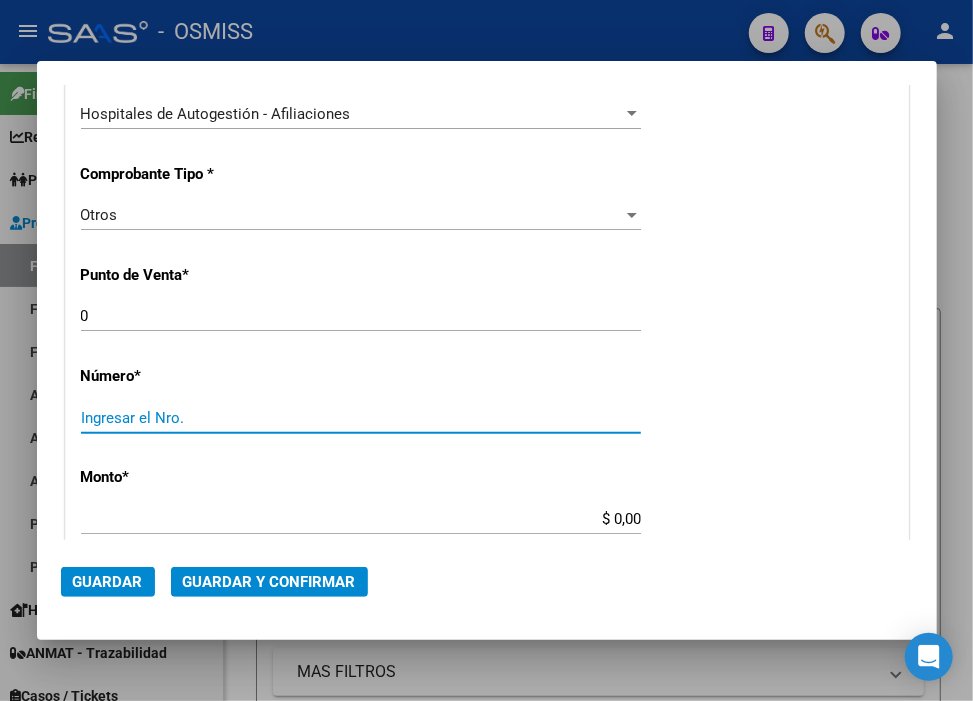 click on "Ingresar el Nro." at bounding box center (361, 418) 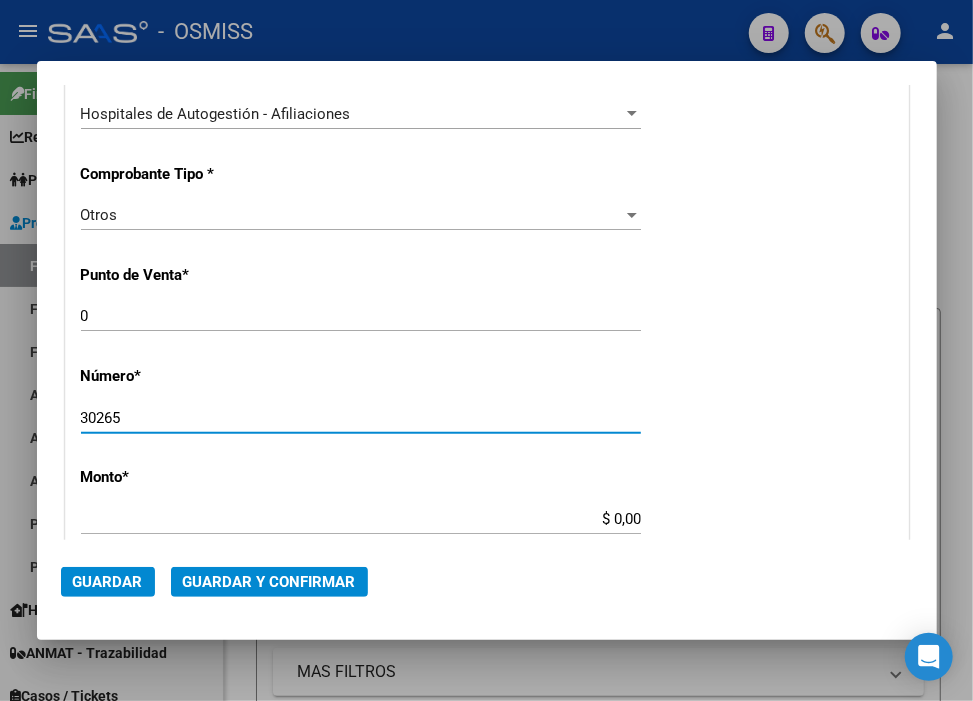 type on "30265" 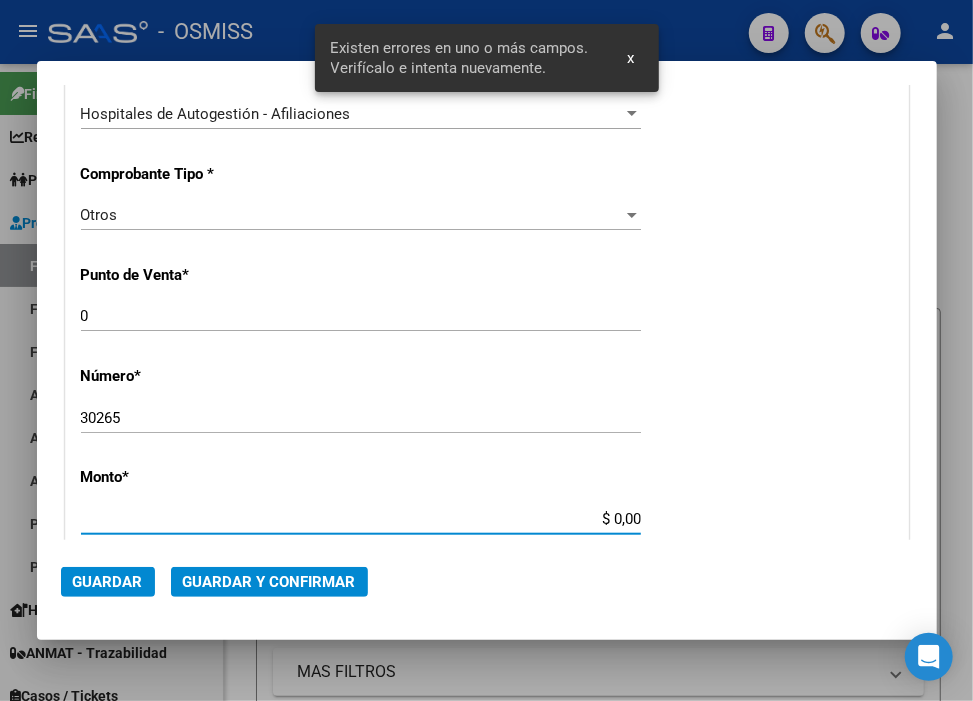 scroll, scrollTop: 641, scrollLeft: 0, axis: vertical 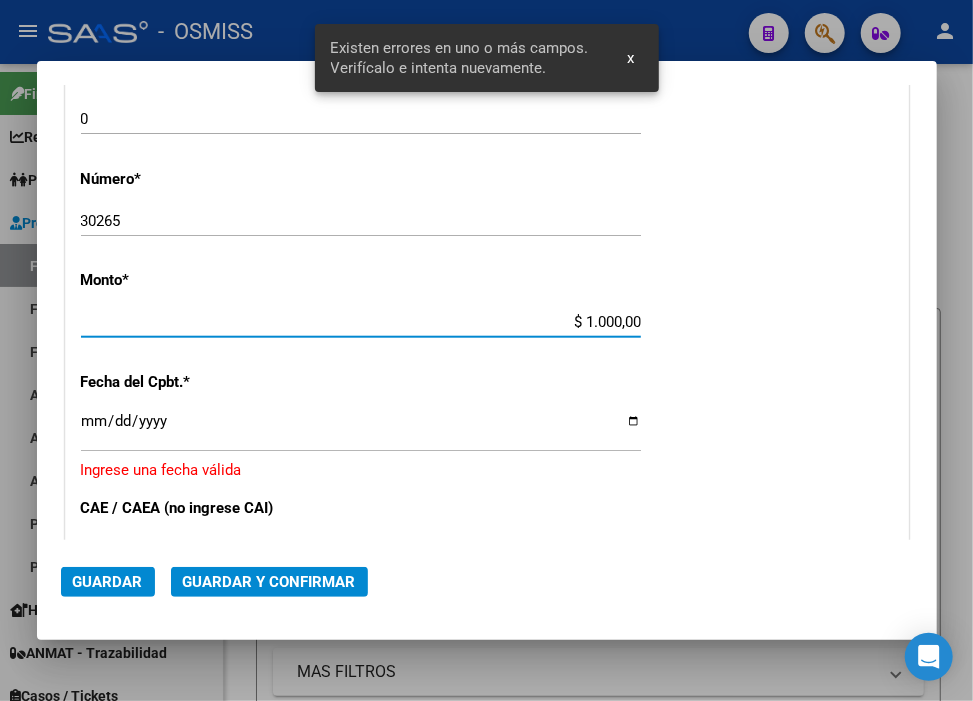 type on "$ 10.000,00" 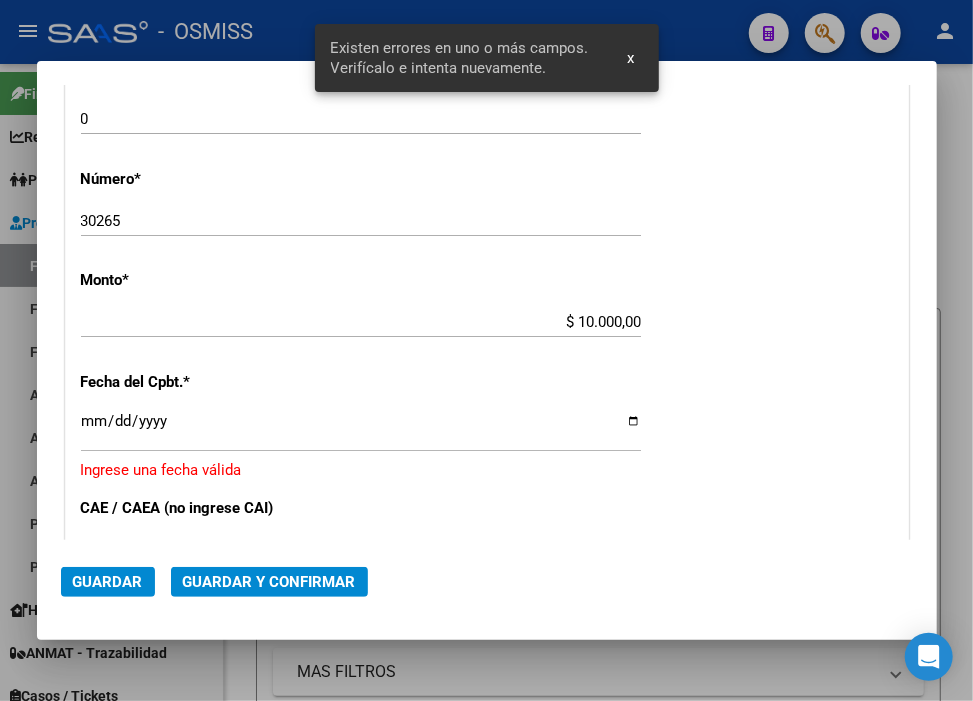 click on "COMPROBANTE VER COMPROBANTE       DATOS DEL COMPROBANTE CUIT  *   [CUIT] Ingresar CUIT  ANALISIS PRESTADOR  ENTE DE RECUPERACION DE FONDOS PARA EL FORTALECIMIENTO DEL SISTEMA DE SALUD DE MENDOZA (REFORSAL) O. P.  ARCA Padrón  Area destinado * Hospitales de Autogestión - Afiliaciones Seleccionar Area  Comprobante Tipo * Otros Seleccionar Tipo Punto de Venta  *   0 Ingresar el Nro.  Número  *   30265 Ingresar el Nro.  Monto  *   $ 10.000,00 Ingresar el monto  Fecha del Cpbt.  *   Ingresar la fecha   Ingrese una fecha válida CAE / CAEA (no ingrese CAI)    Ingresar el CAE o CAEA (no ingrese CAI)  Fecha Recibido  *   2025-08-06 Ingresar la fecha  Fecha de Vencimiento    Ingresar la fecha  Ref. Externa    Ingresar la ref.  N° Liquidación    Ingresar el N° Liquidación" at bounding box center [487, 347] 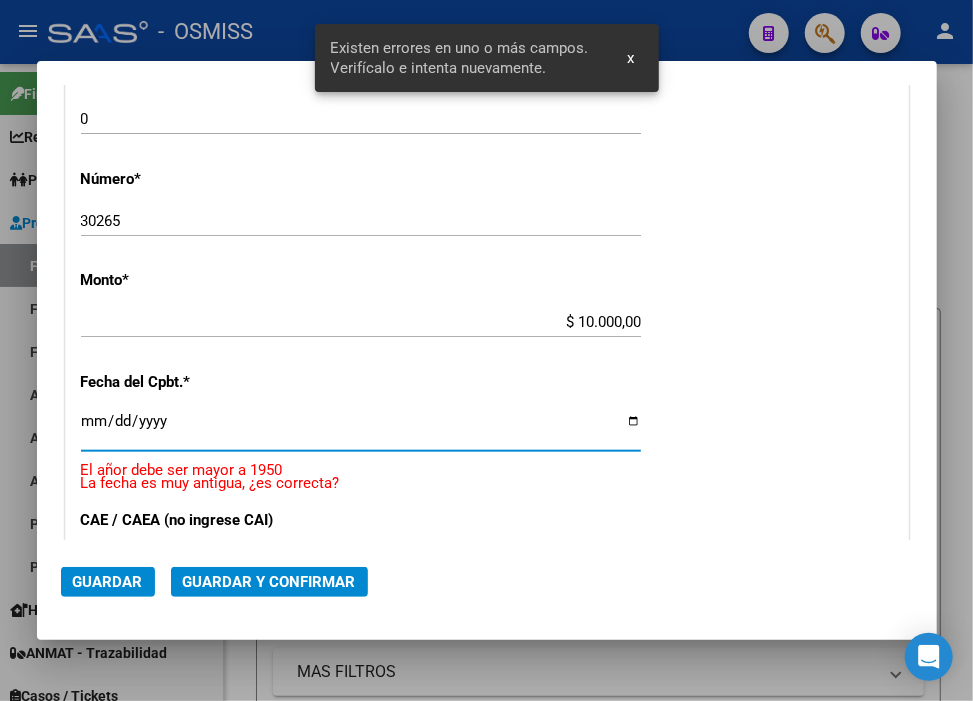 type on "2025-08-06" 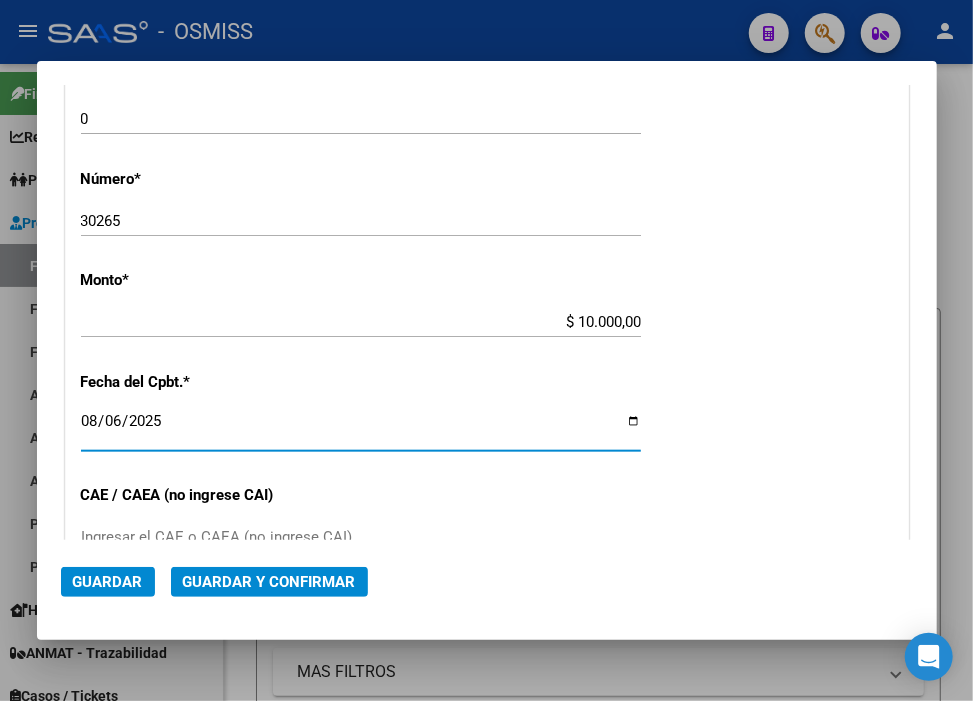 click on "Guardar y Confirmar" 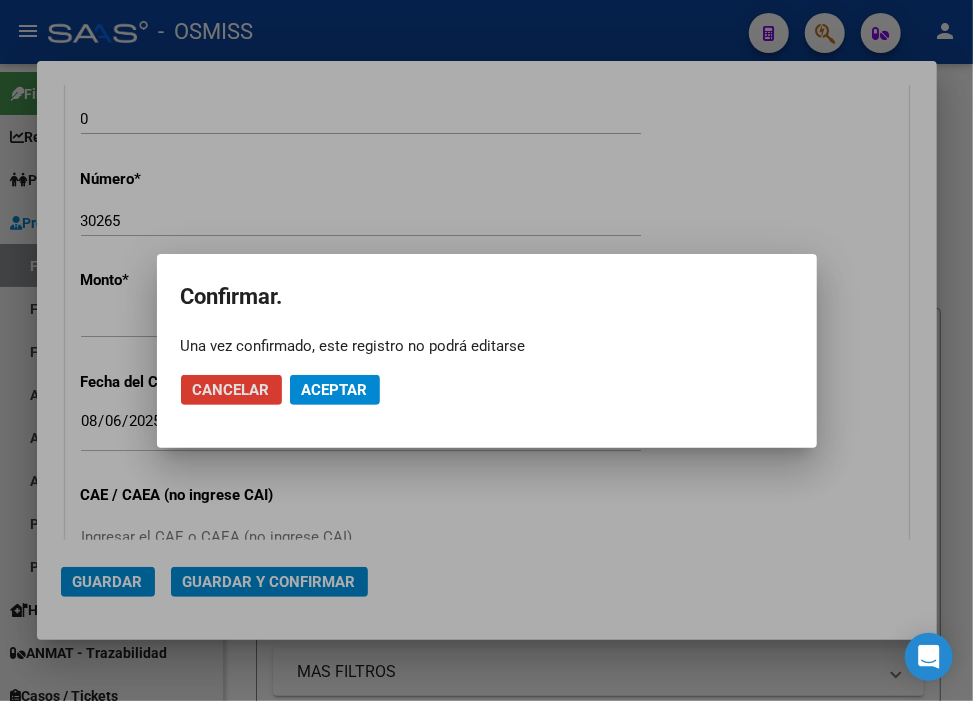 click on "Aceptar" 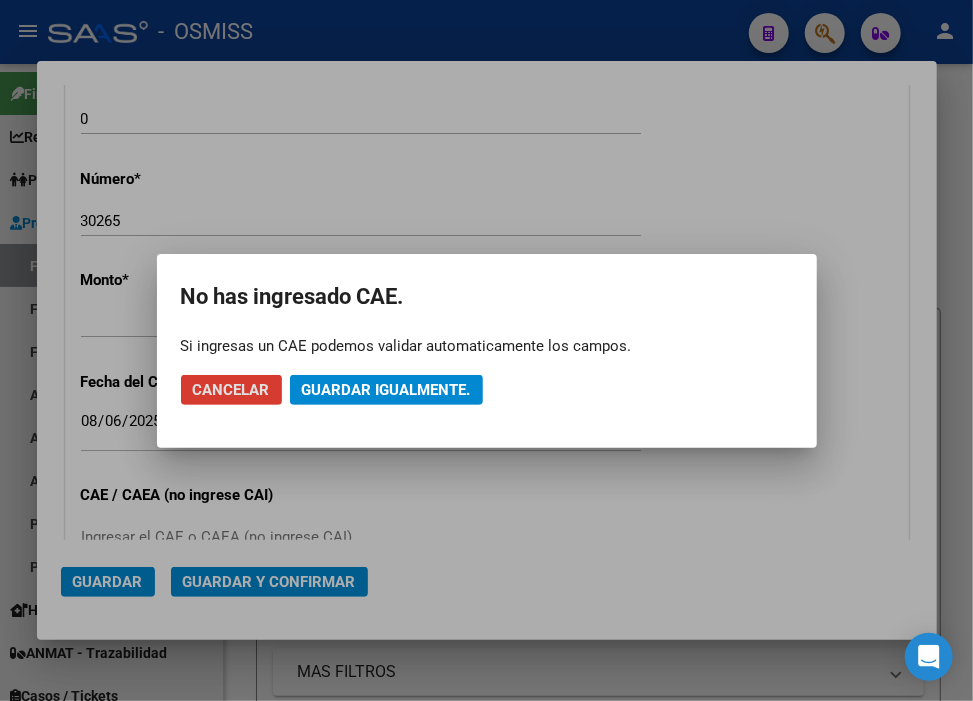 click on "Guardar igualmente." 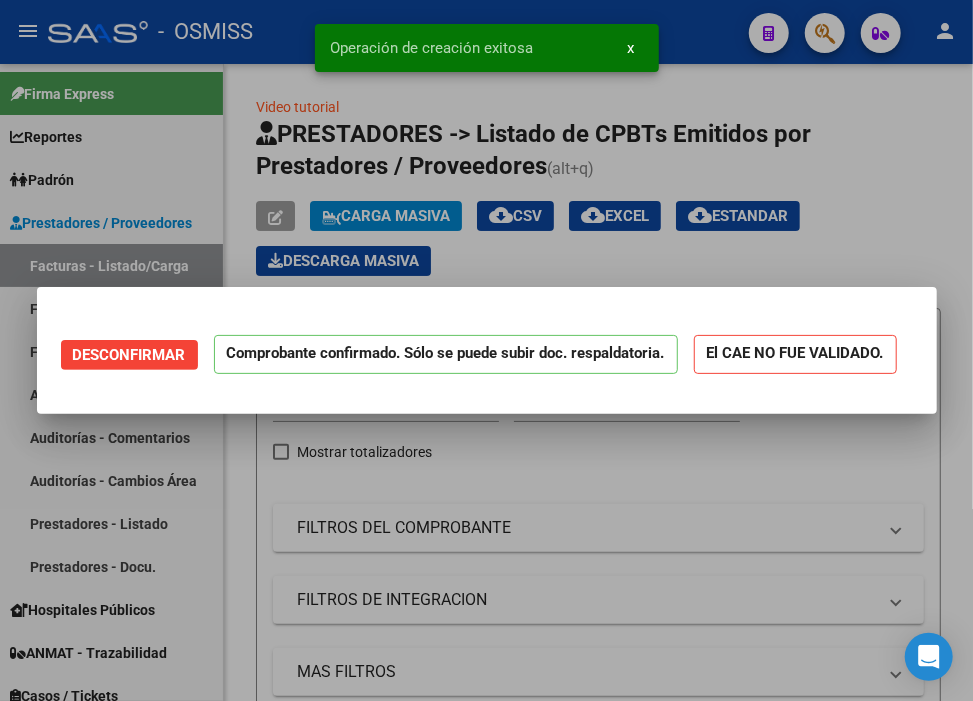 scroll, scrollTop: 0, scrollLeft: 0, axis: both 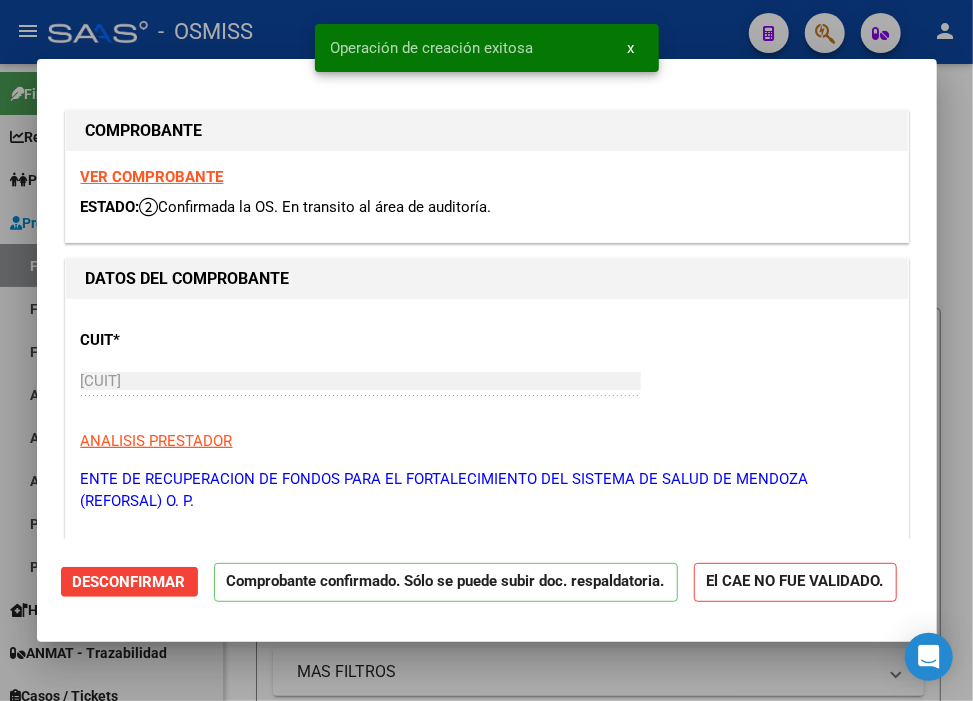 type on "2025-09-05" 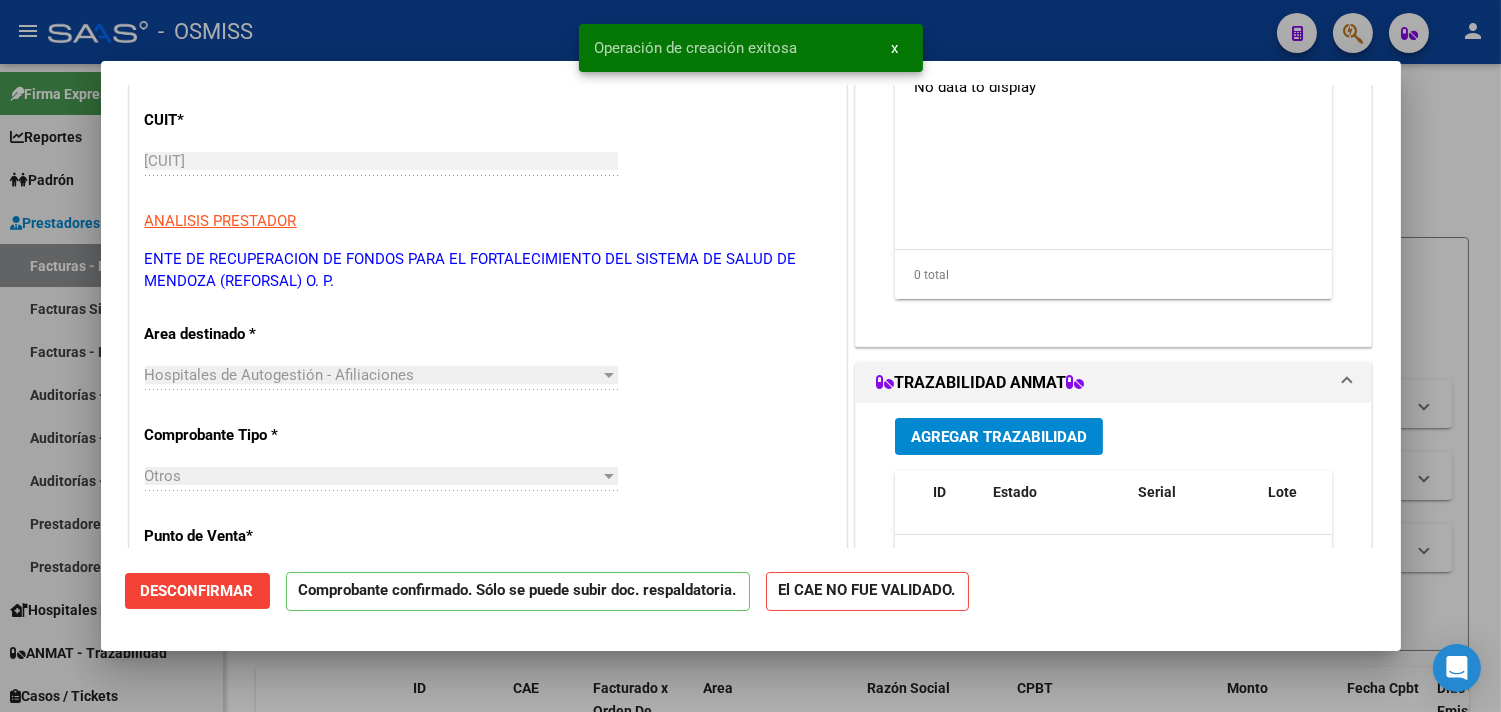 click at bounding box center [750, 356] 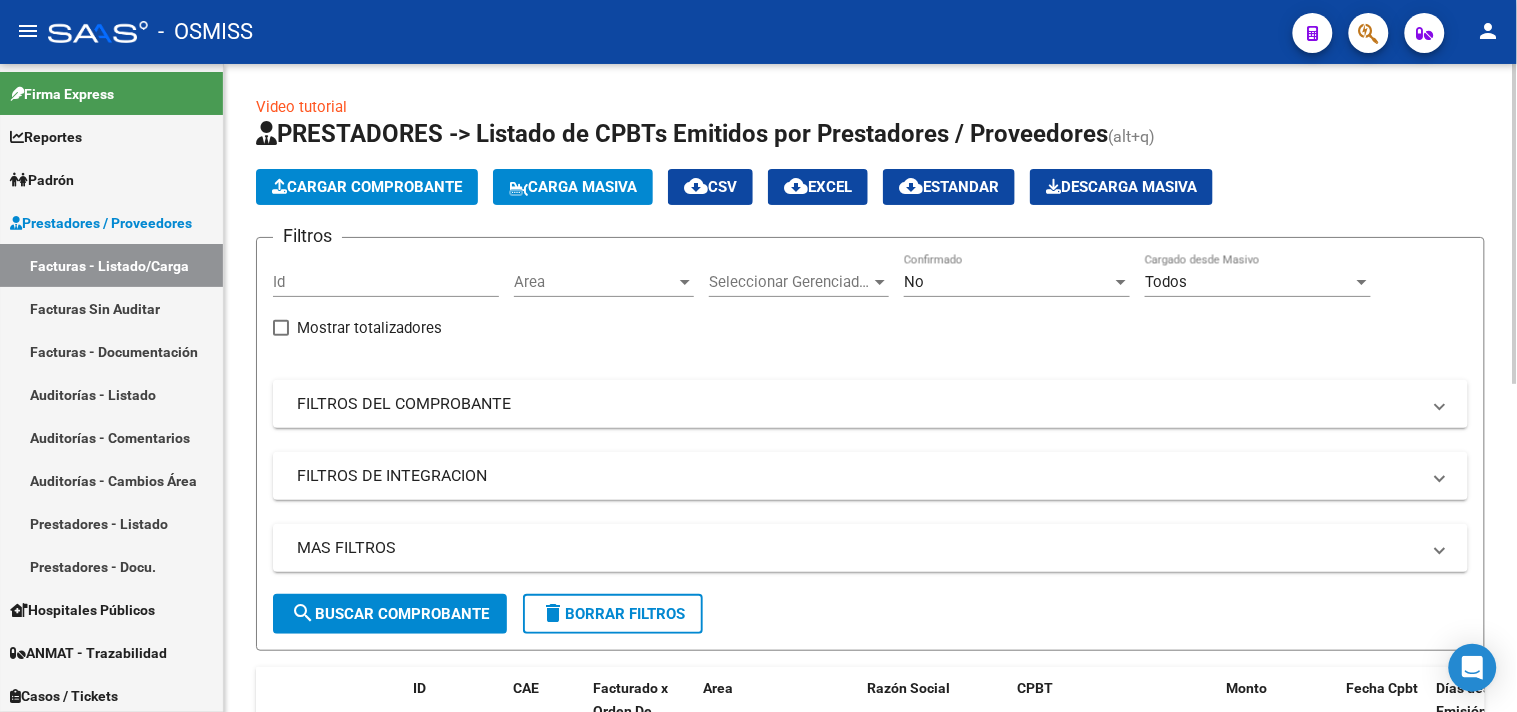 click on "Cargar Comprobante" 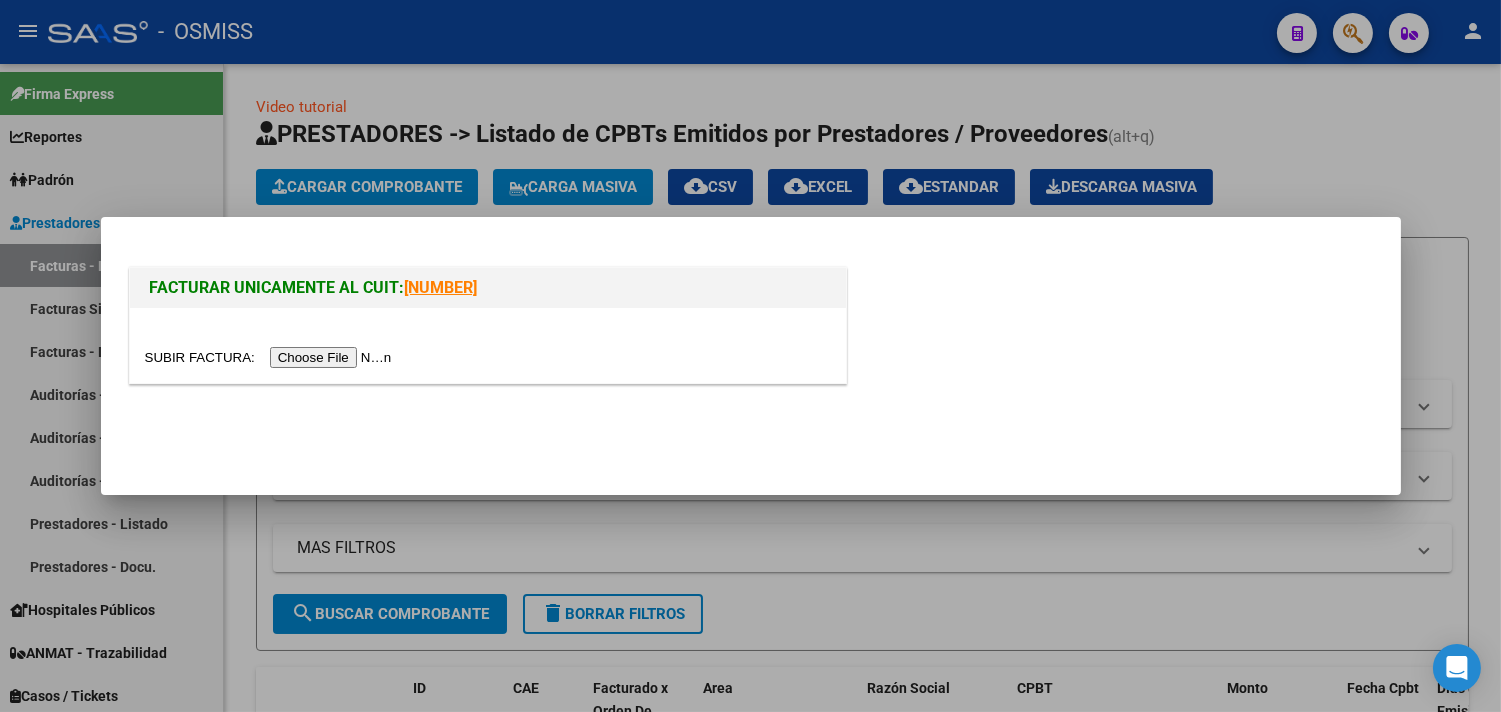 click at bounding box center [271, 357] 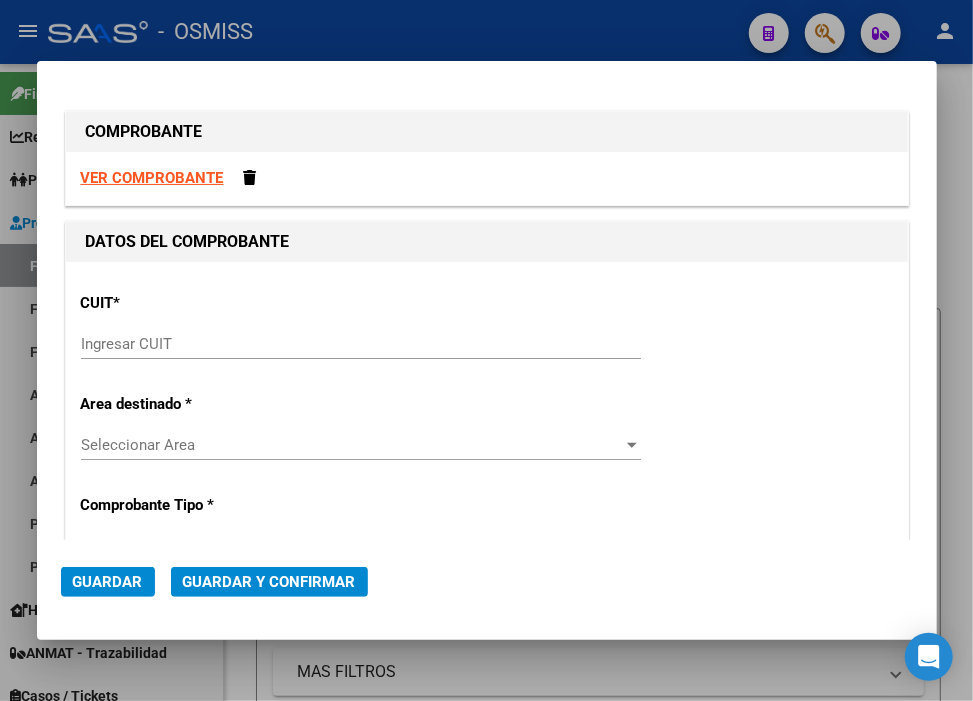 click on "Ingresar CUIT" at bounding box center [361, 344] 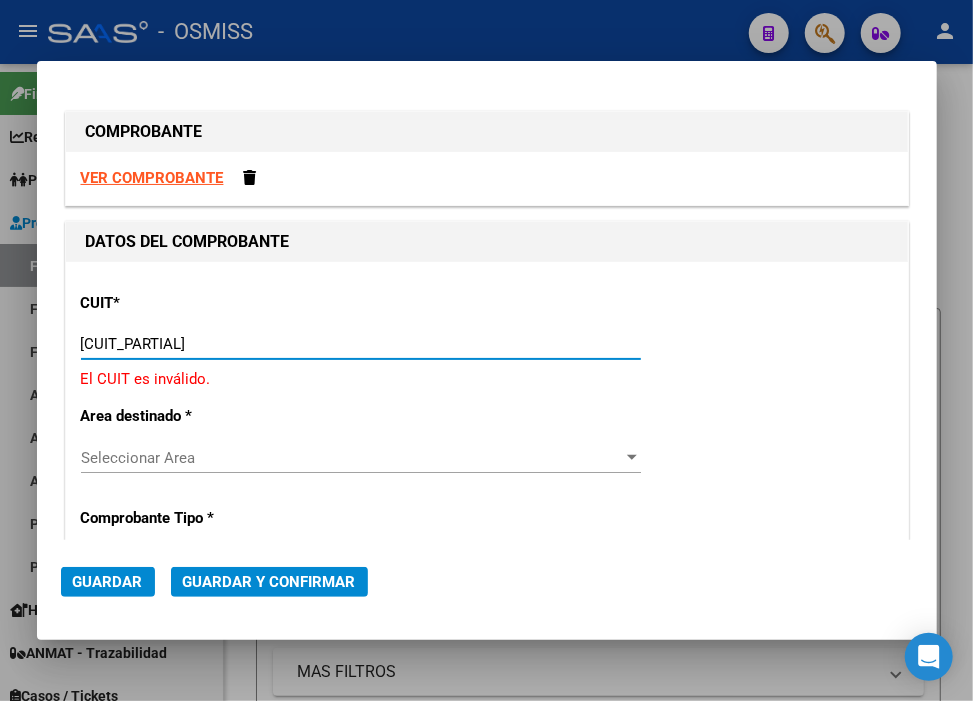 type on "[CUIT]" 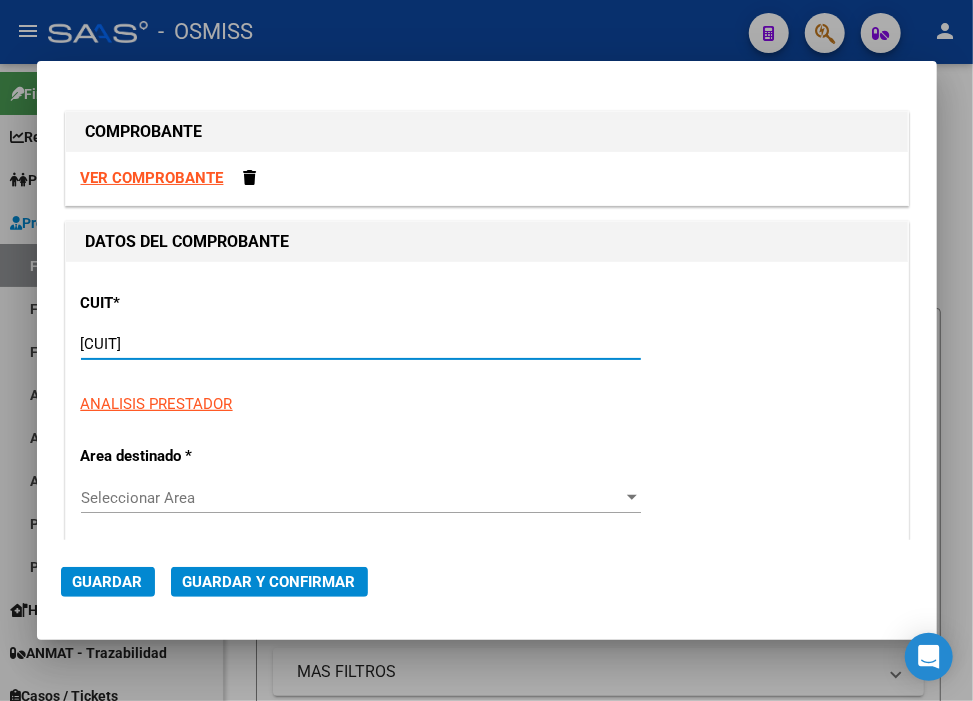 type on "0" 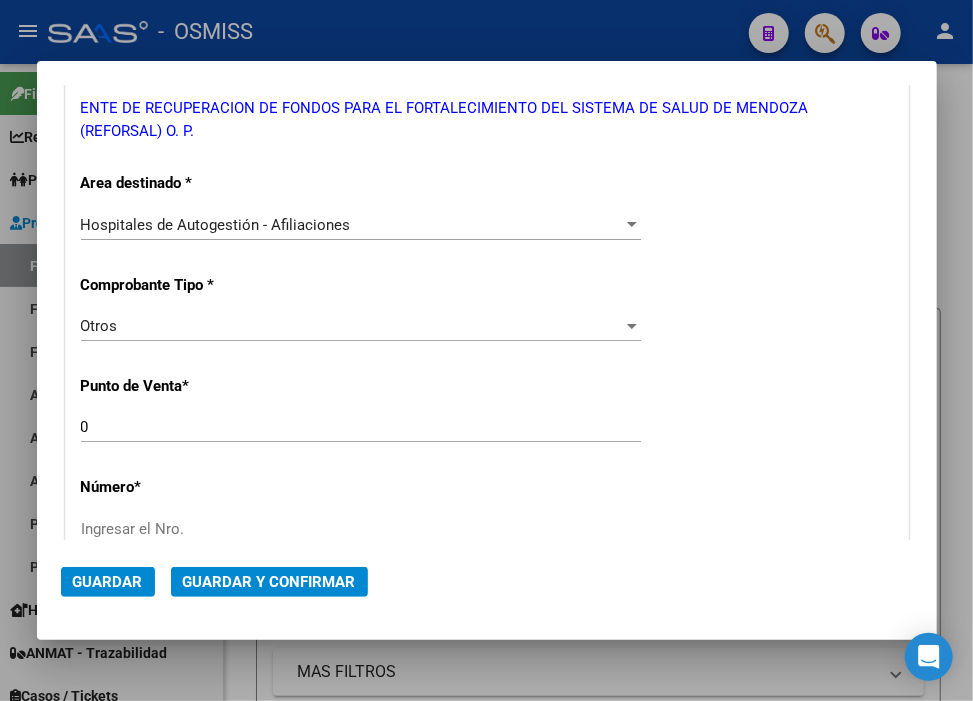scroll, scrollTop: 444, scrollLeft: 0, axis: vertical 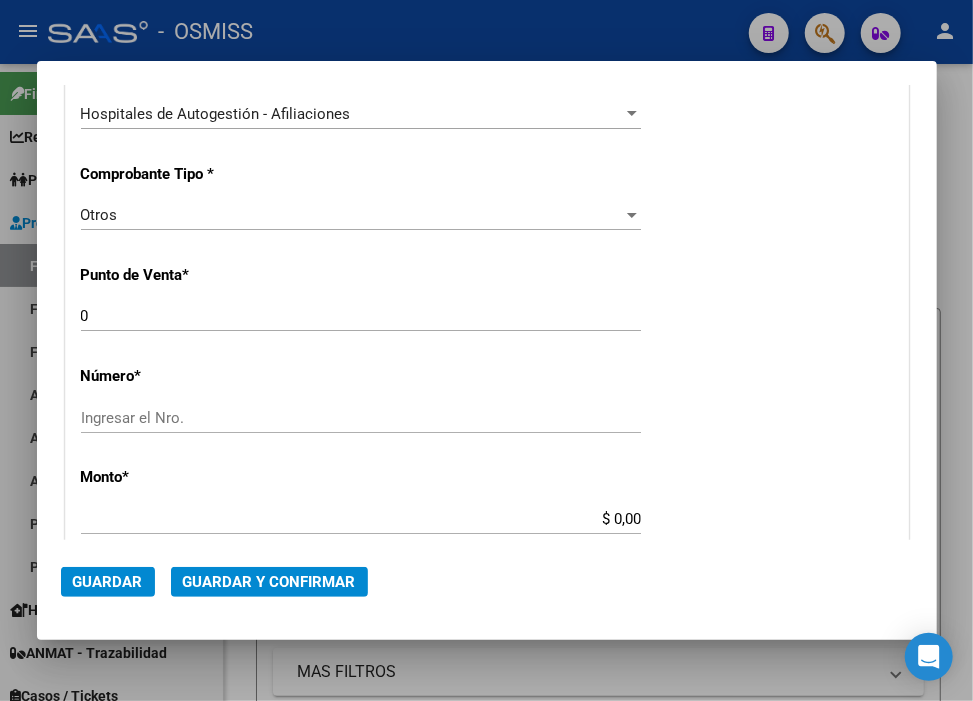 type on "[CUIT]" 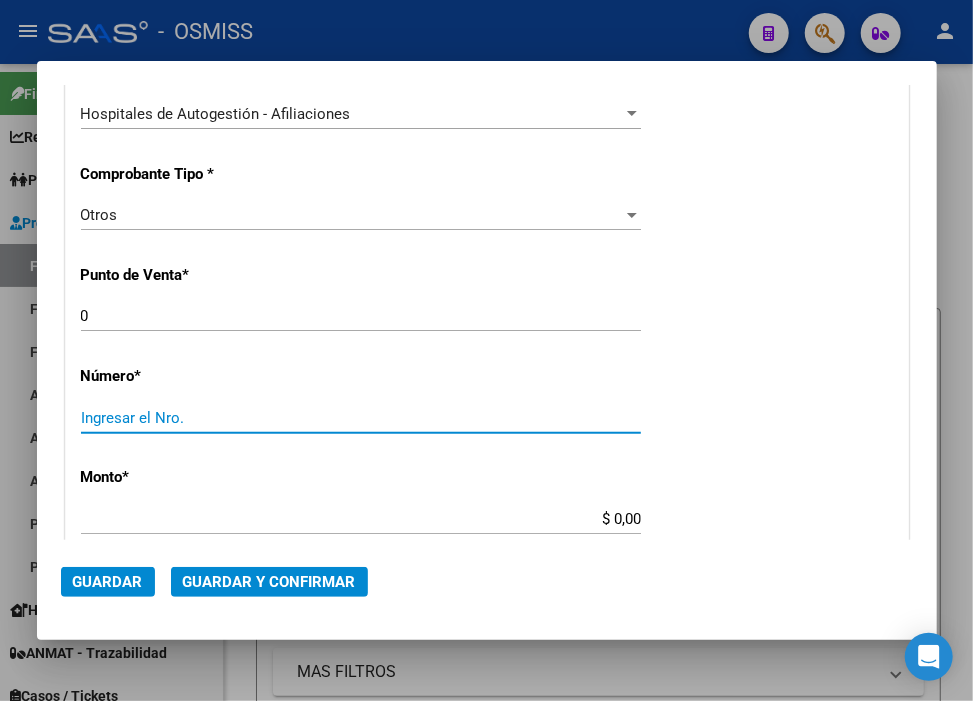 click on "Ingresar el Nro." at bounding box center (361, 418) 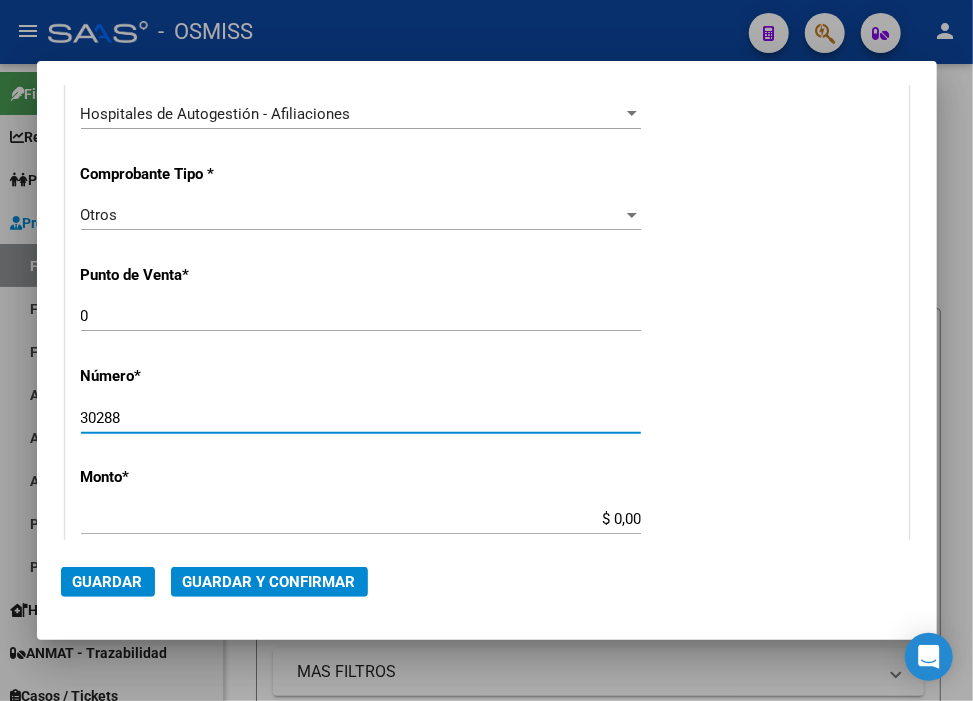 type on "30288" 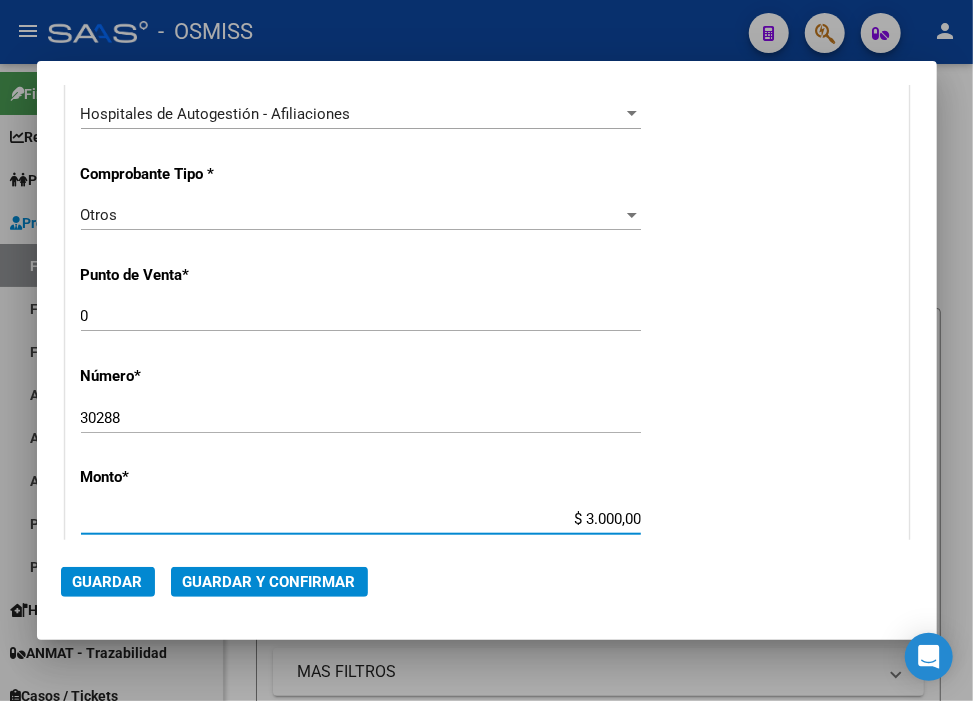 type on "$ 30.000,00" 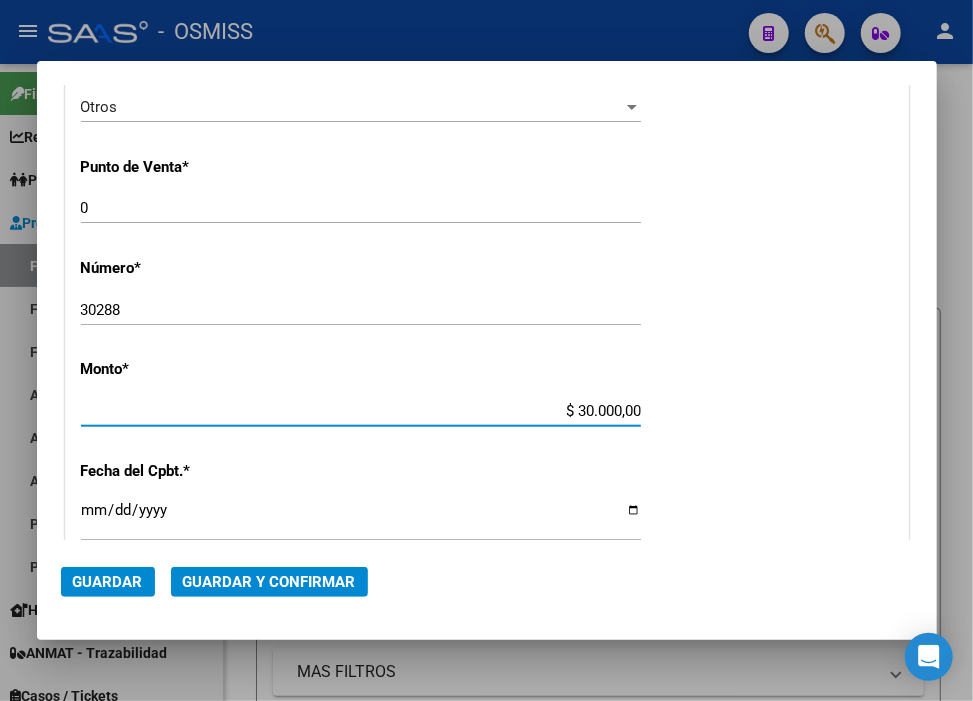 scroll, scrollTop: 666, scrollLeft: 0, axis: vertical 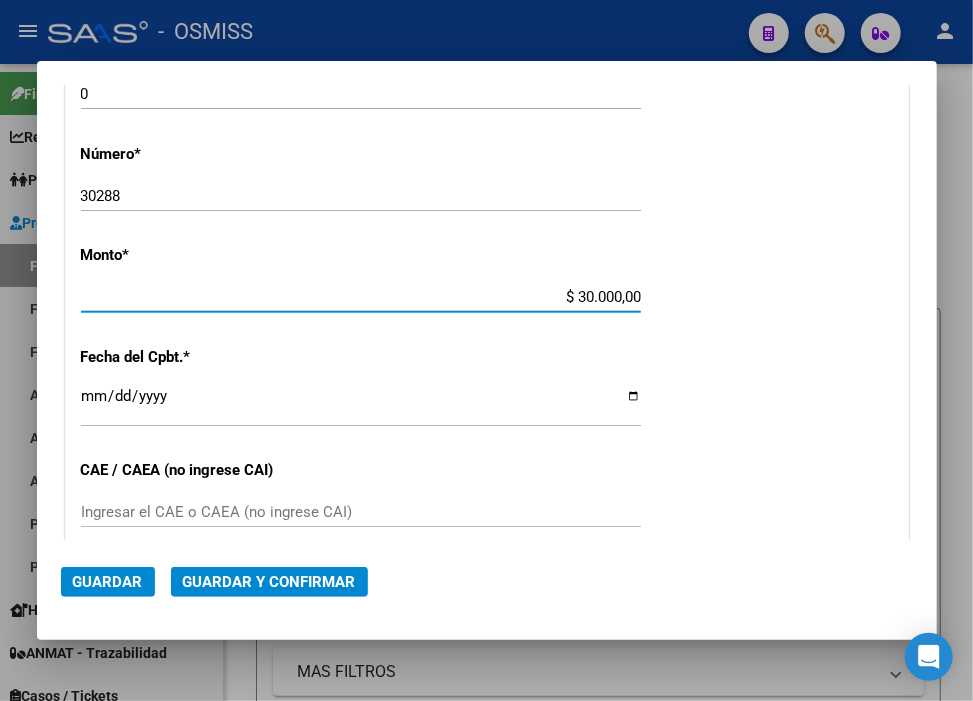 click on "Ingresar la fecha" at bounding box center [361, 404] 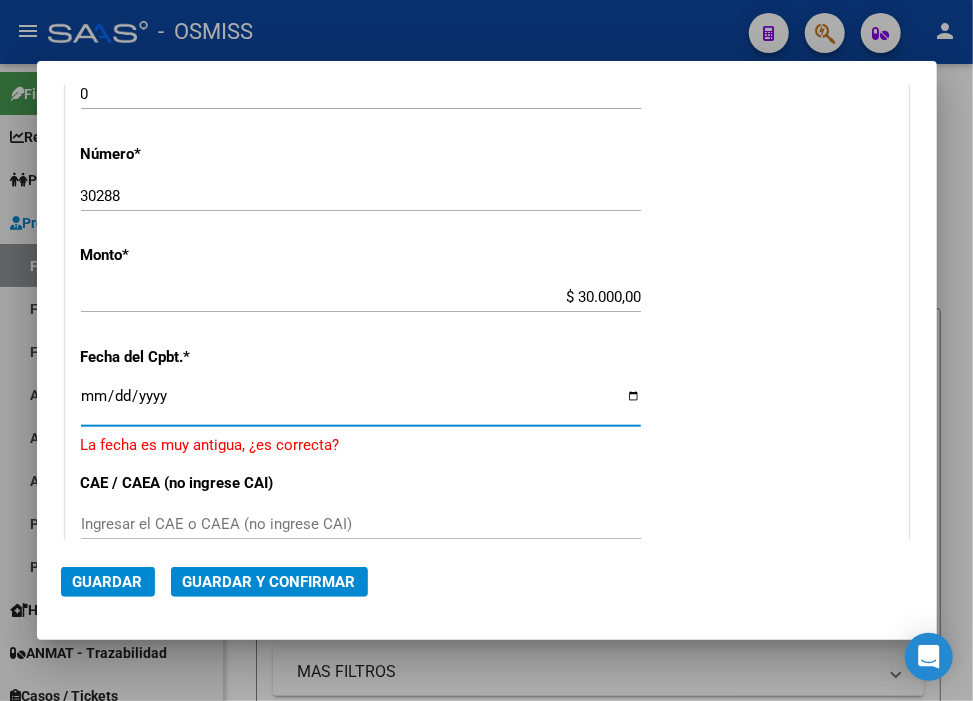type on "2025-08-06" 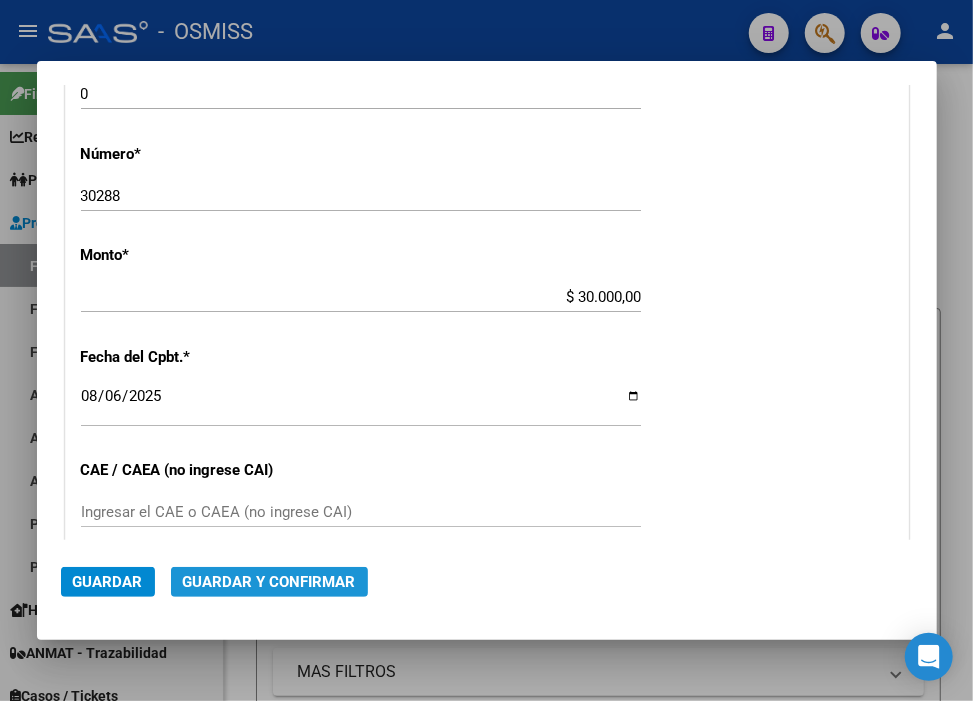 click on "Guardar y Confirmar" 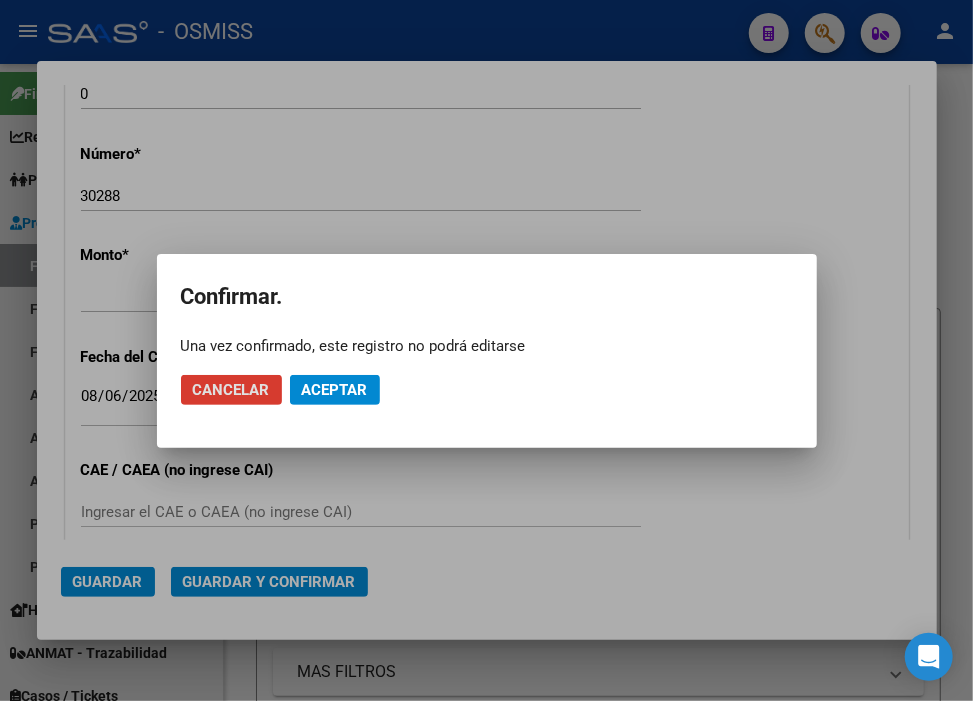 click on "Aceptar" 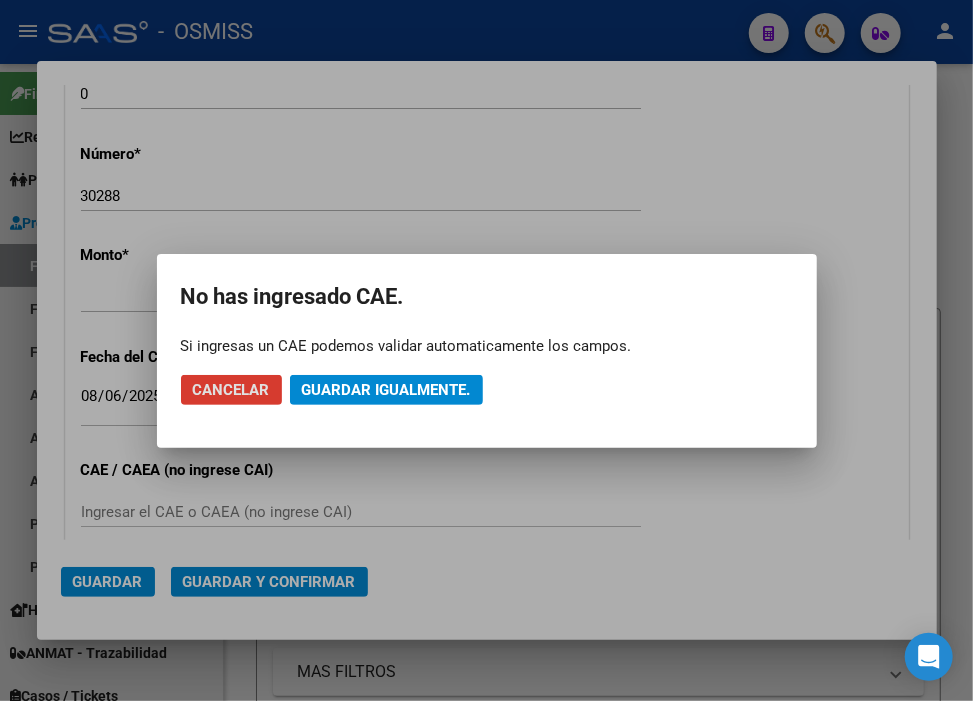 click on "Guardar igualmente." 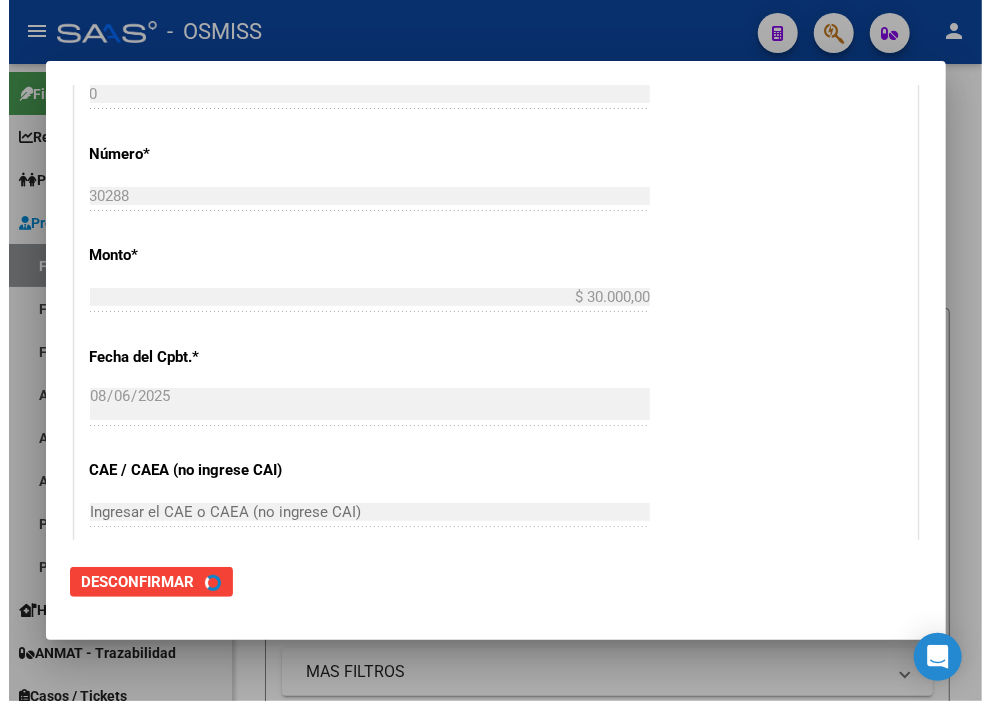 scroll, scrollTop: 0, scrollLeft: 0, axis: both 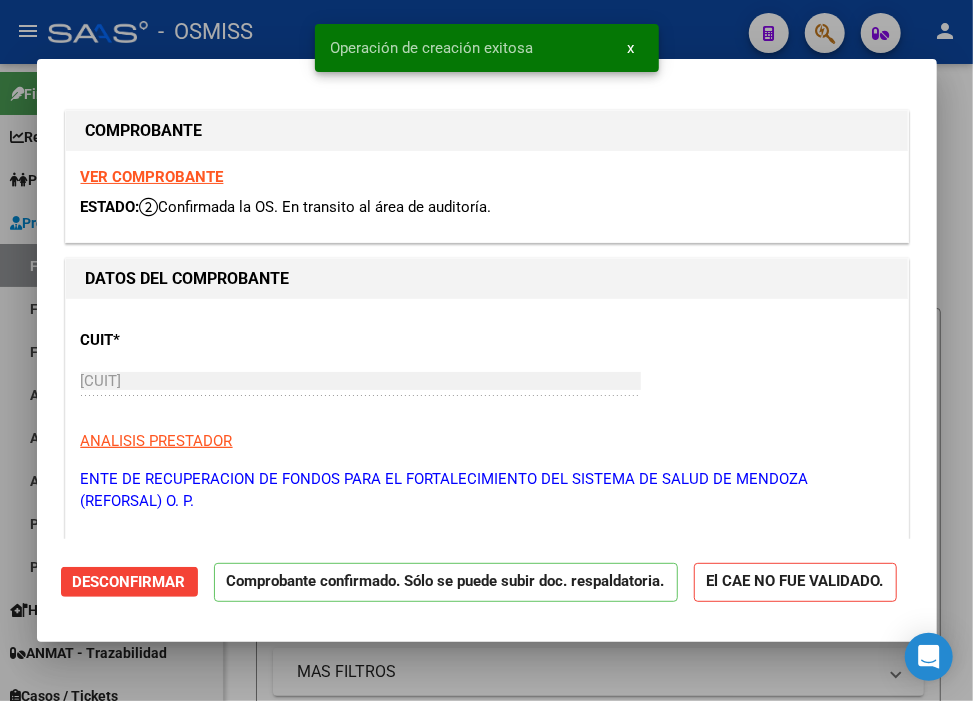 type on "2025-09-05" 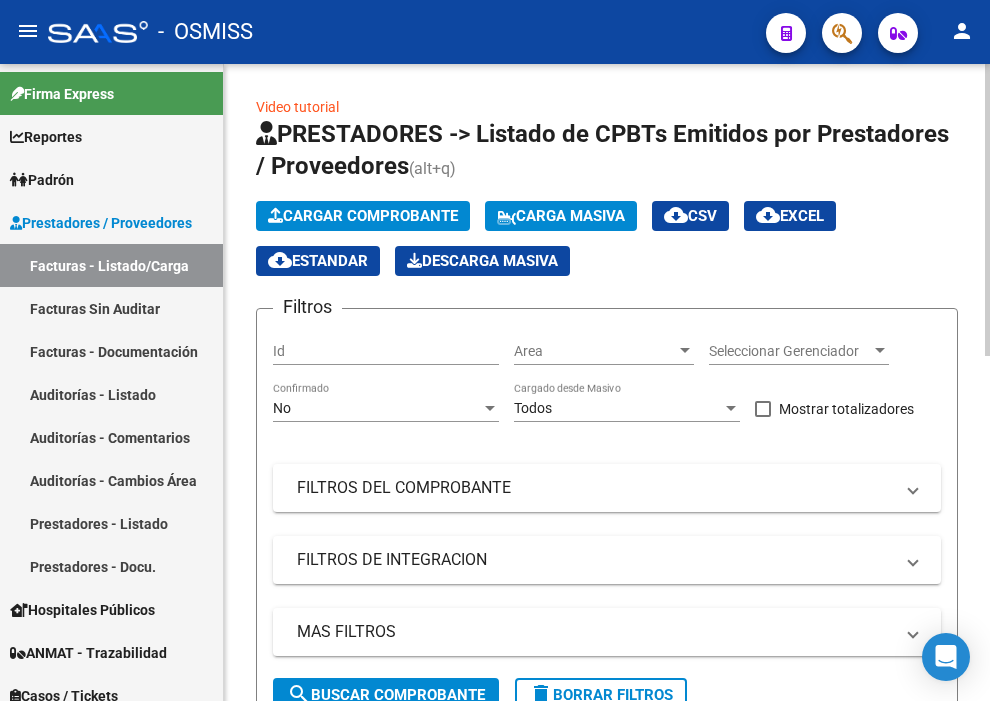 click on "Cargar Comprobante" 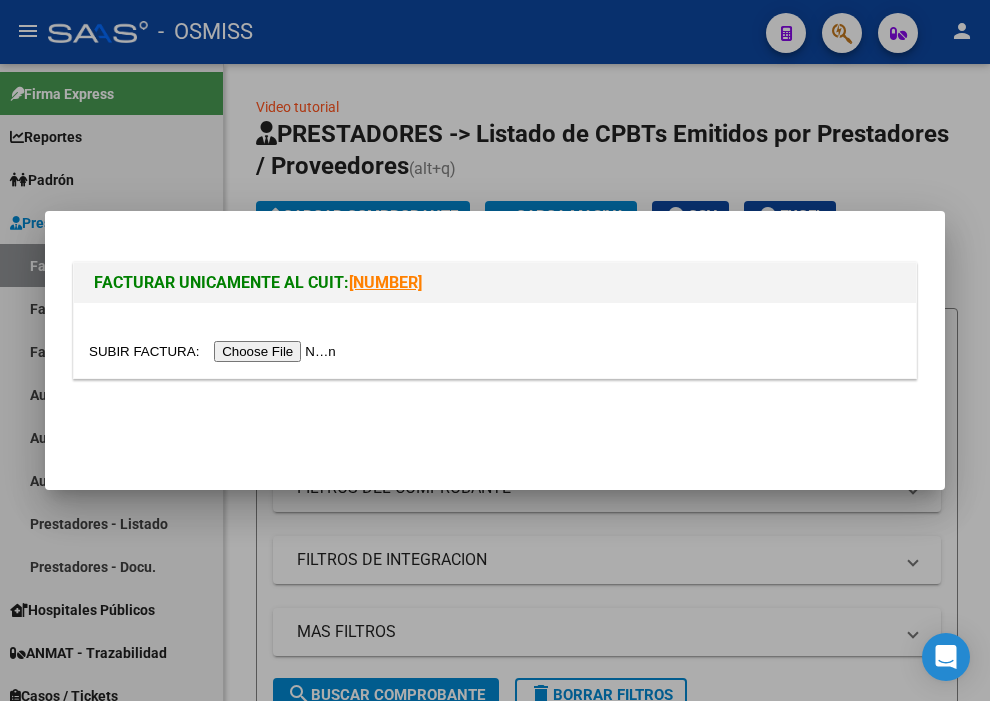 click at bounding box center [215, 351] 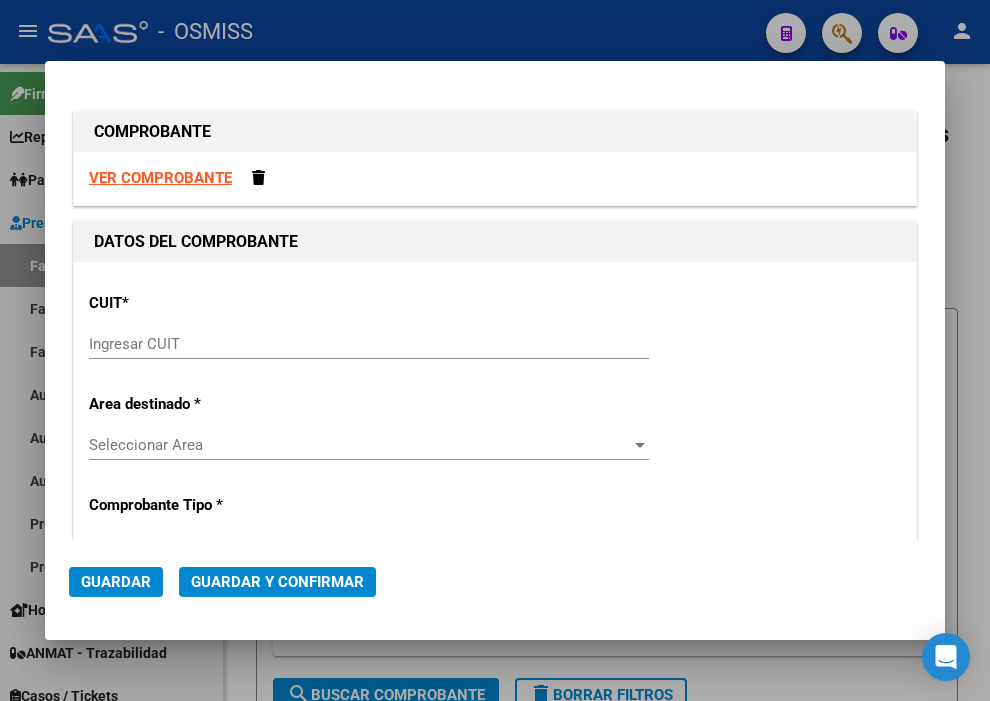 click on "Ingresar CUIT" at bounding box center [369, 344] 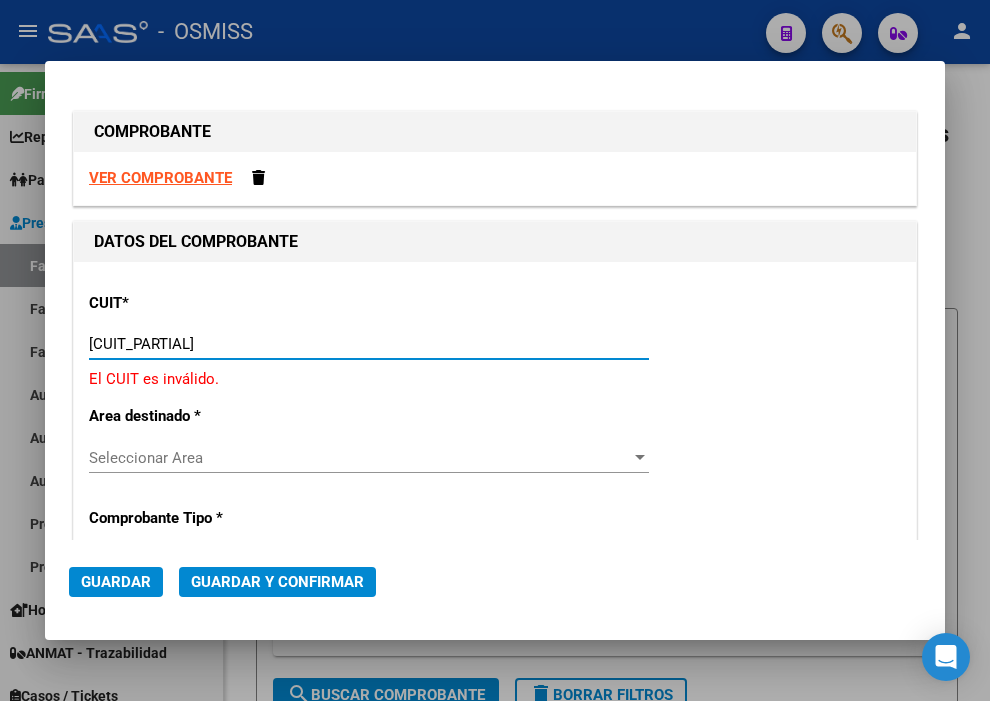 type on "[CUIT]" 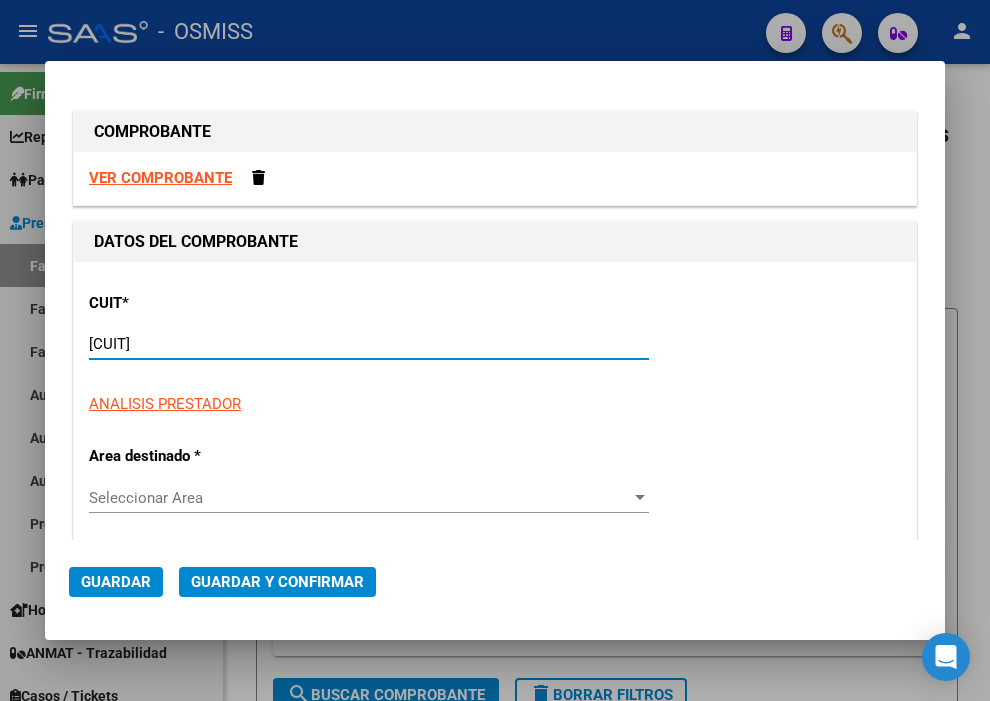 type on "0" 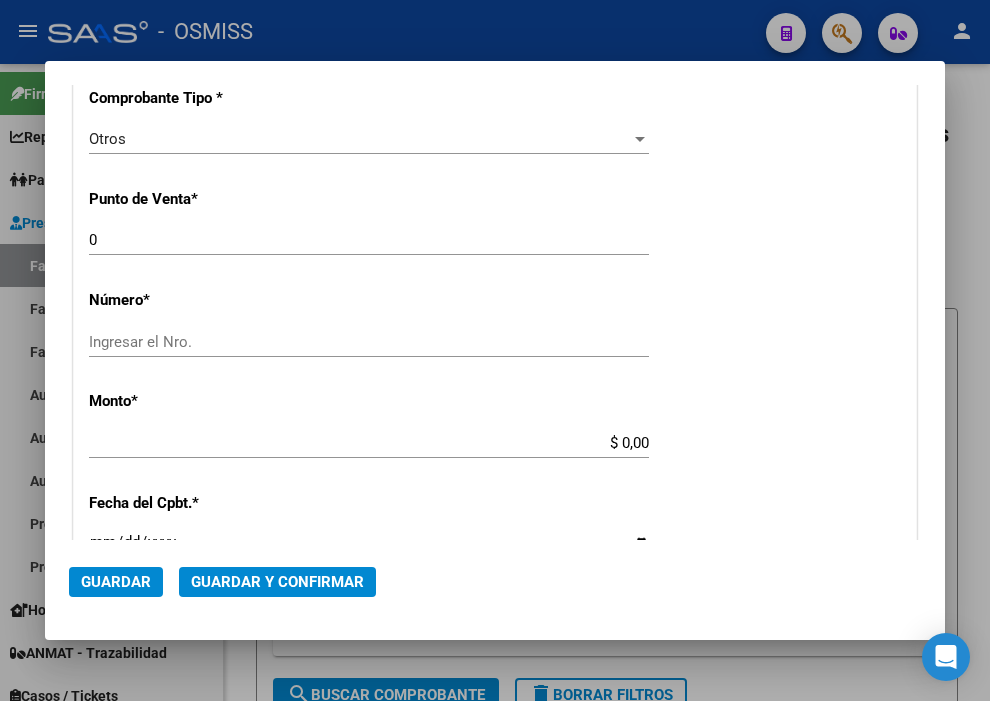 scroll, scrollTop: 555, scrollLeft: 0, axis: vertical 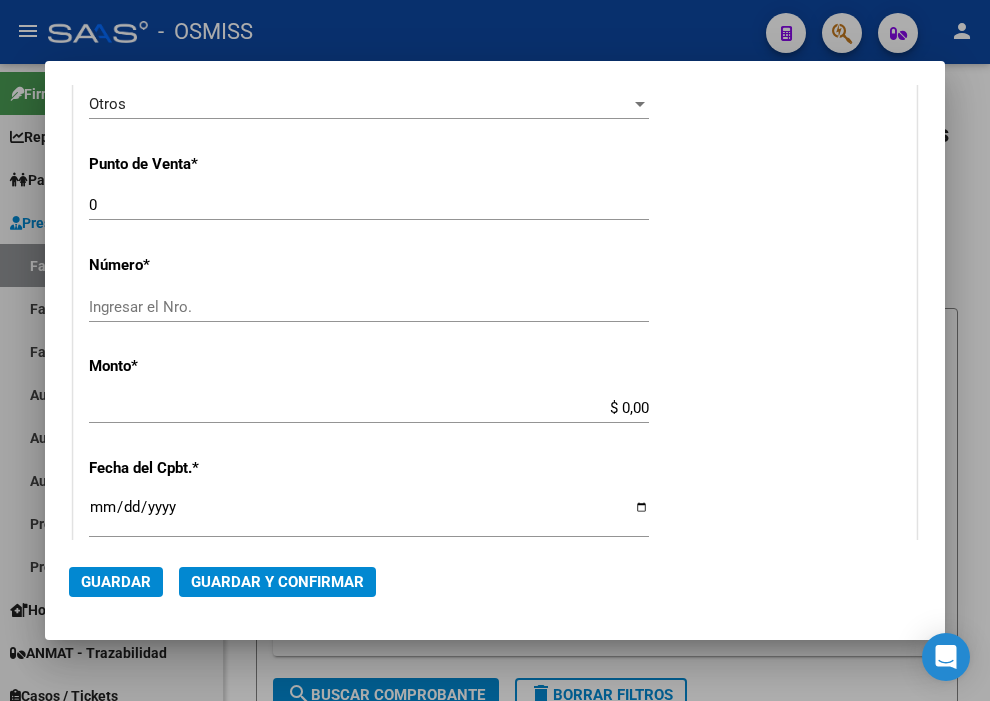 type on "[CUIT]" 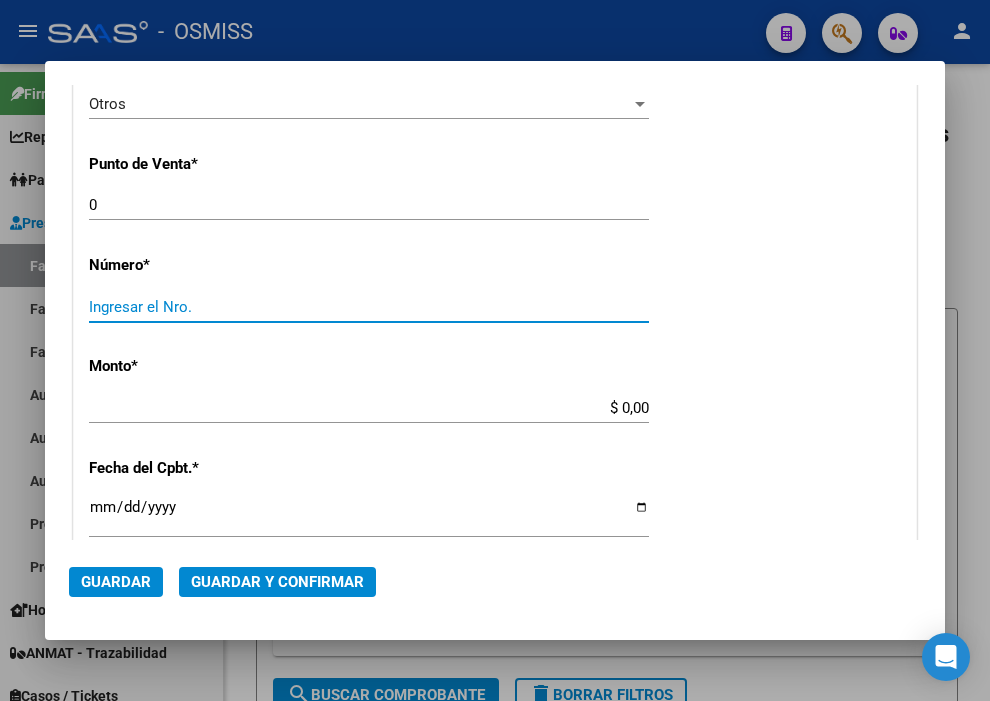 click on "Ingresar el Nro." at bounding box center (369, 307) 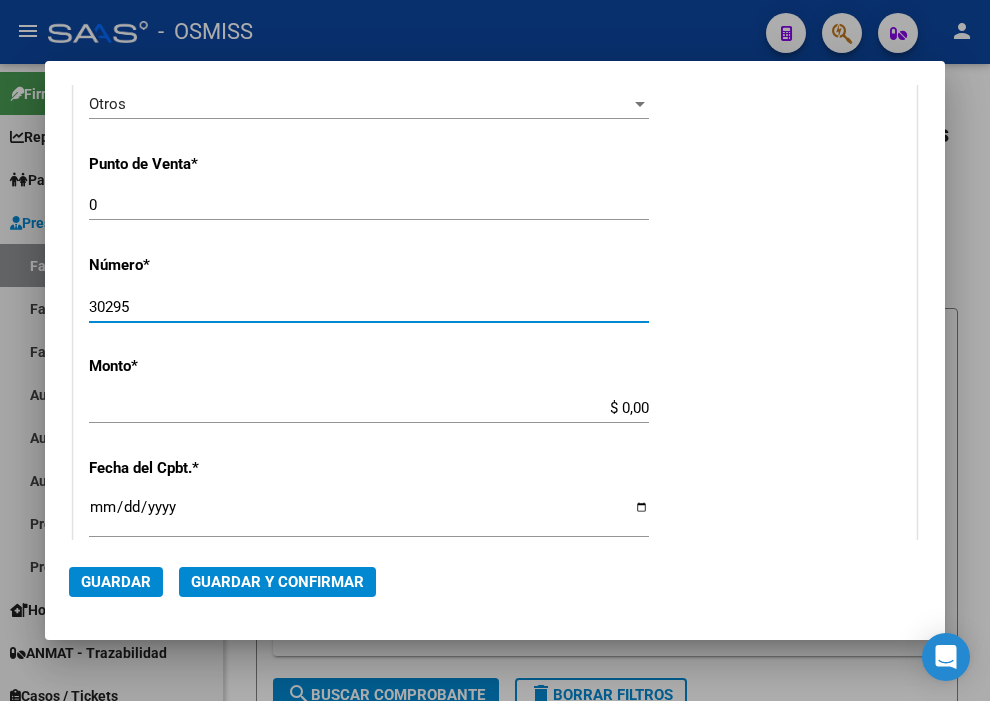 type on "30295" 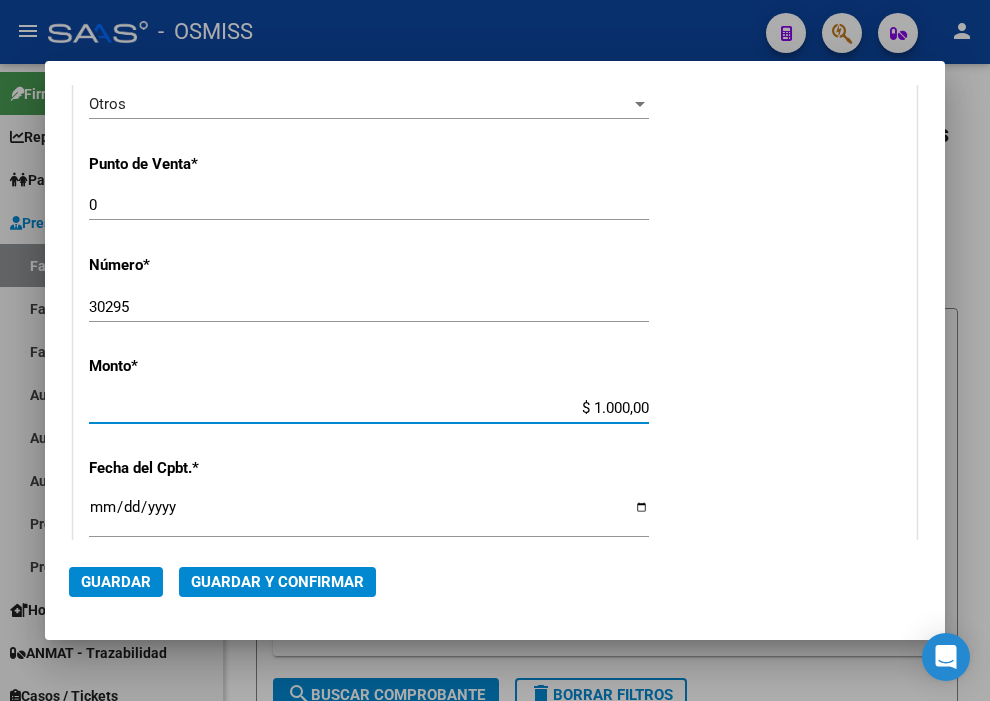 type on "$ 10.000,00" 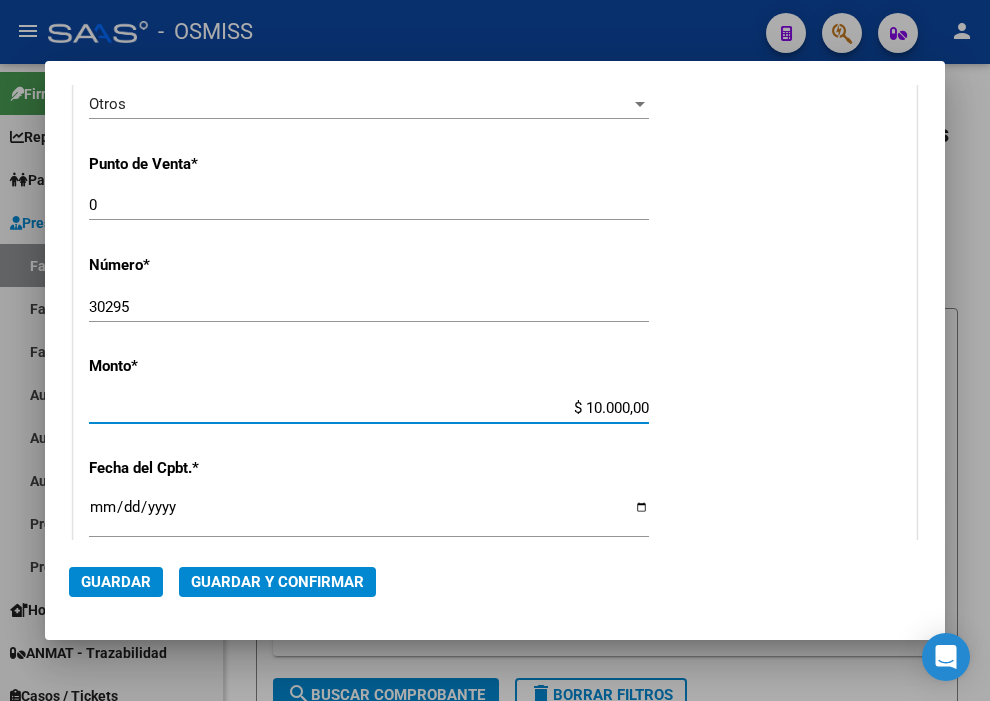 click on "Ingresar la fecha" at bounding box center (369, 515) 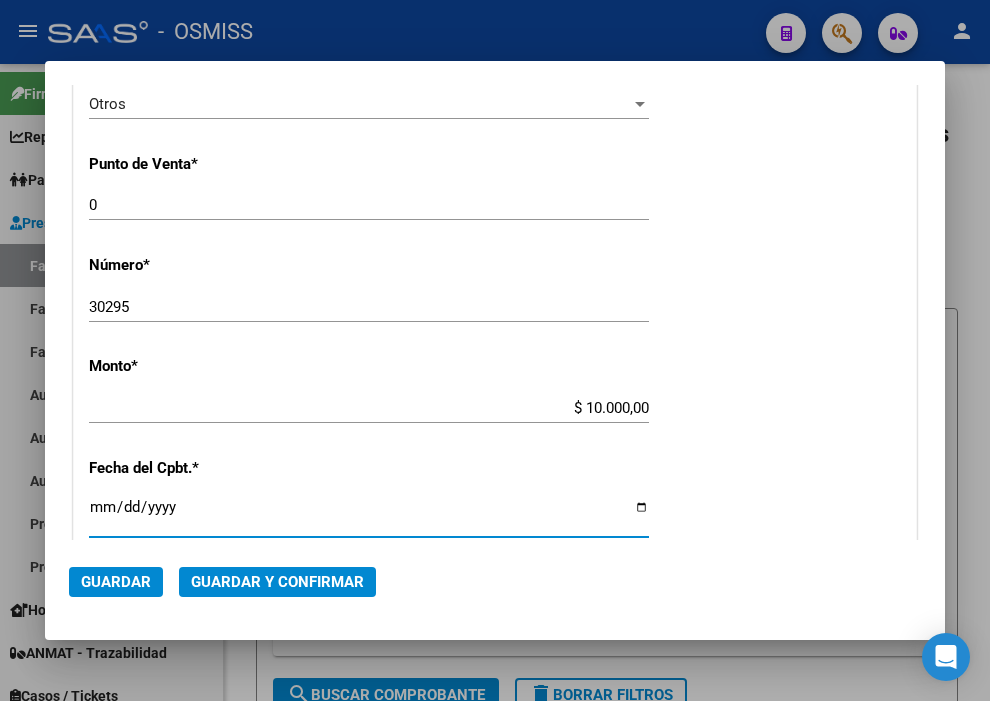 type on "2025-08-06" 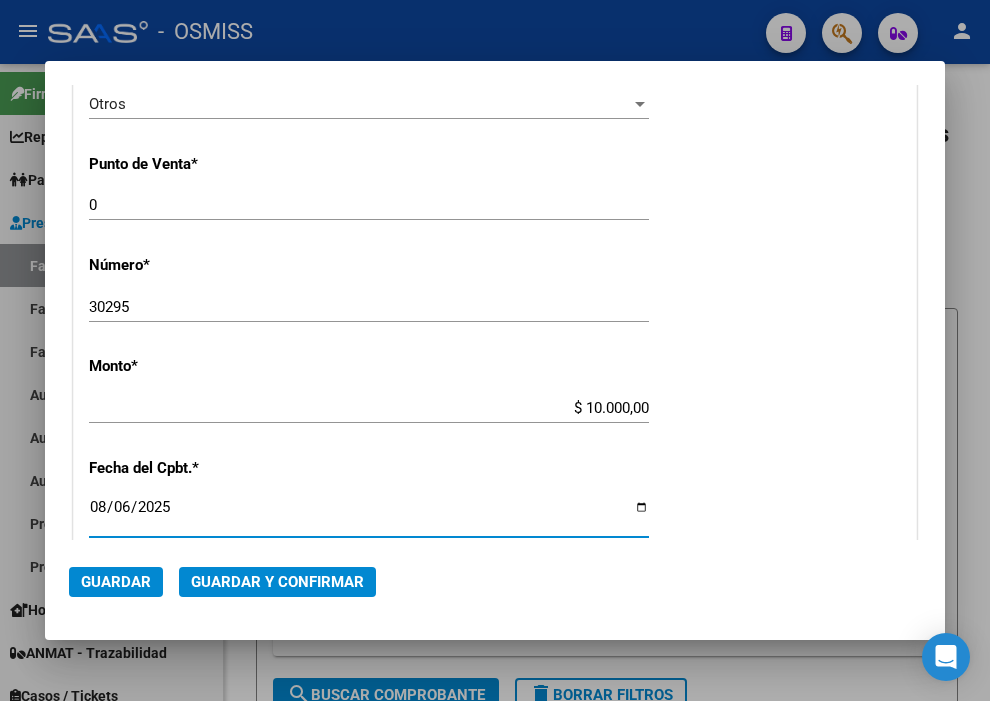 click on "Guardar y Confirmar" 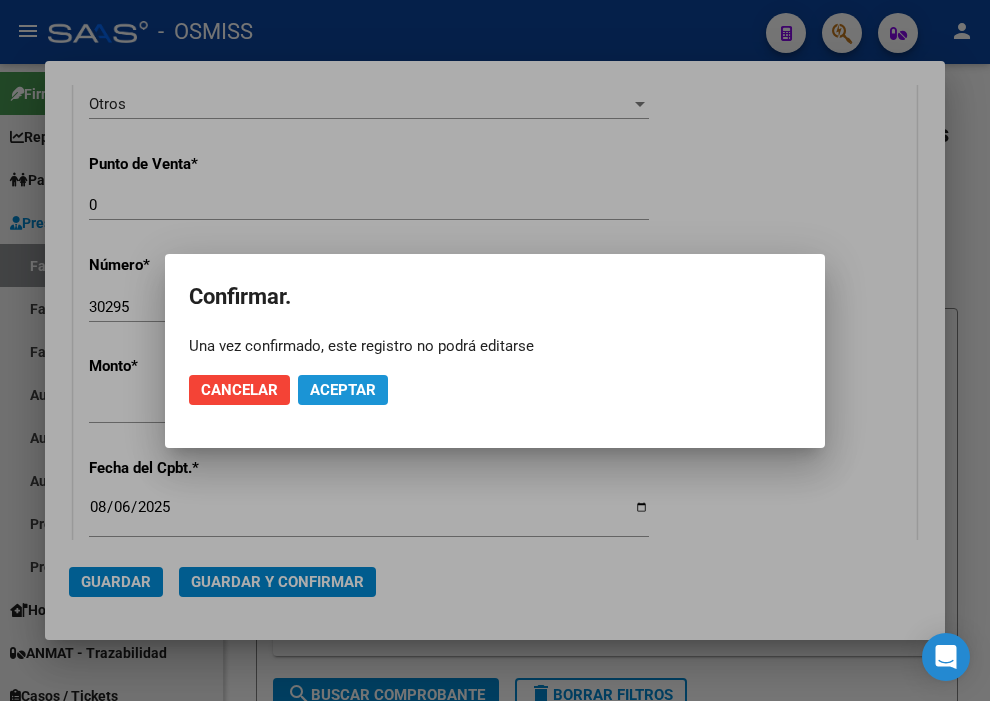 click on "Aceptar" 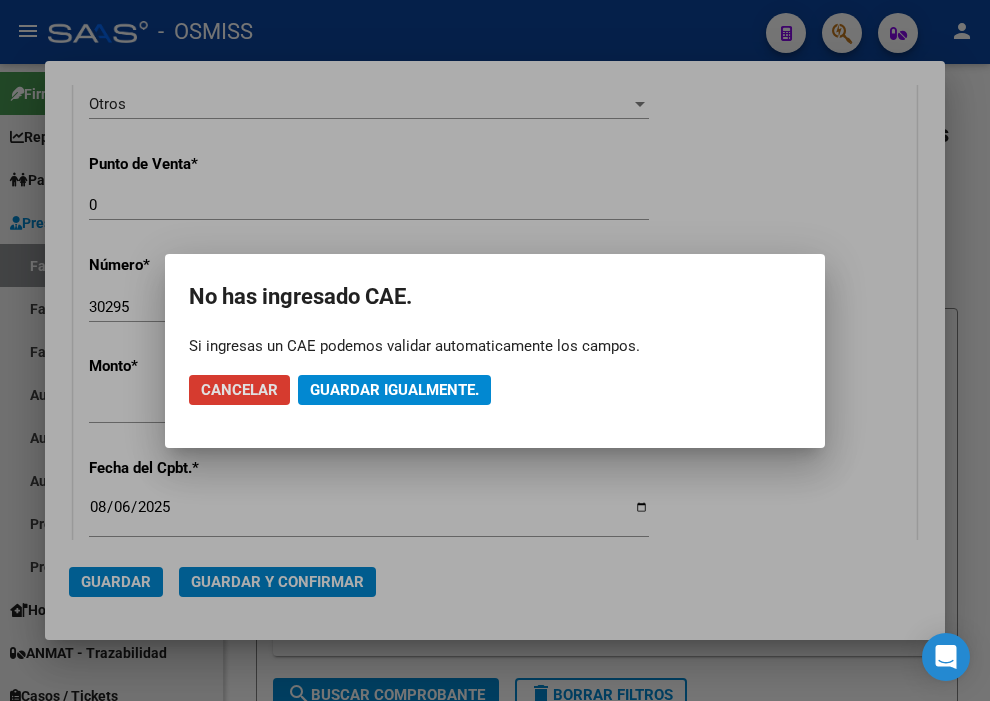 click on "Guardar igualmente." 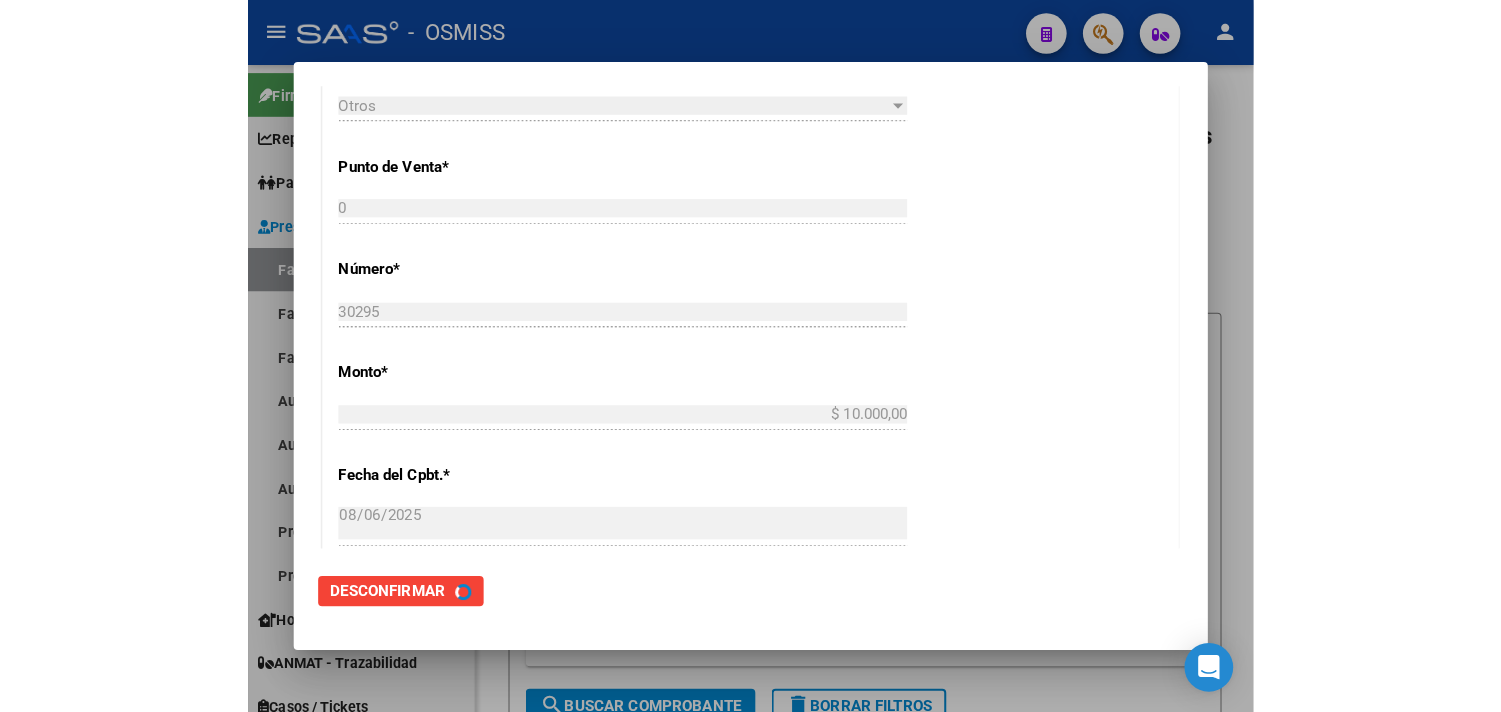 scroll, scrollTop: 0, scrollLeft: 0, axis: both 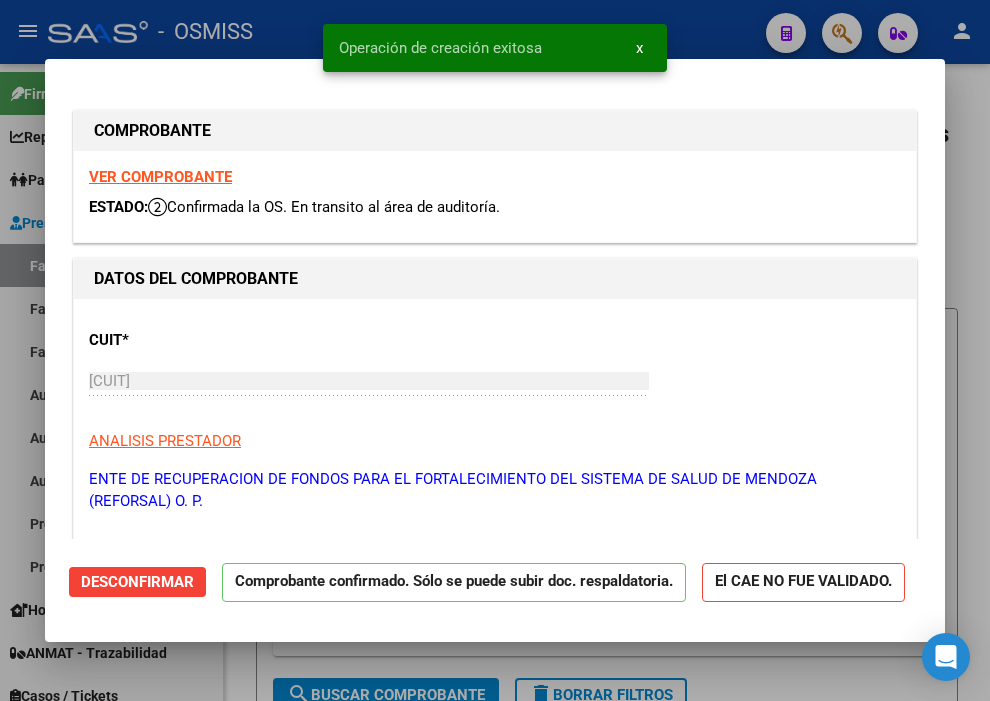 type on "2025-09-05" 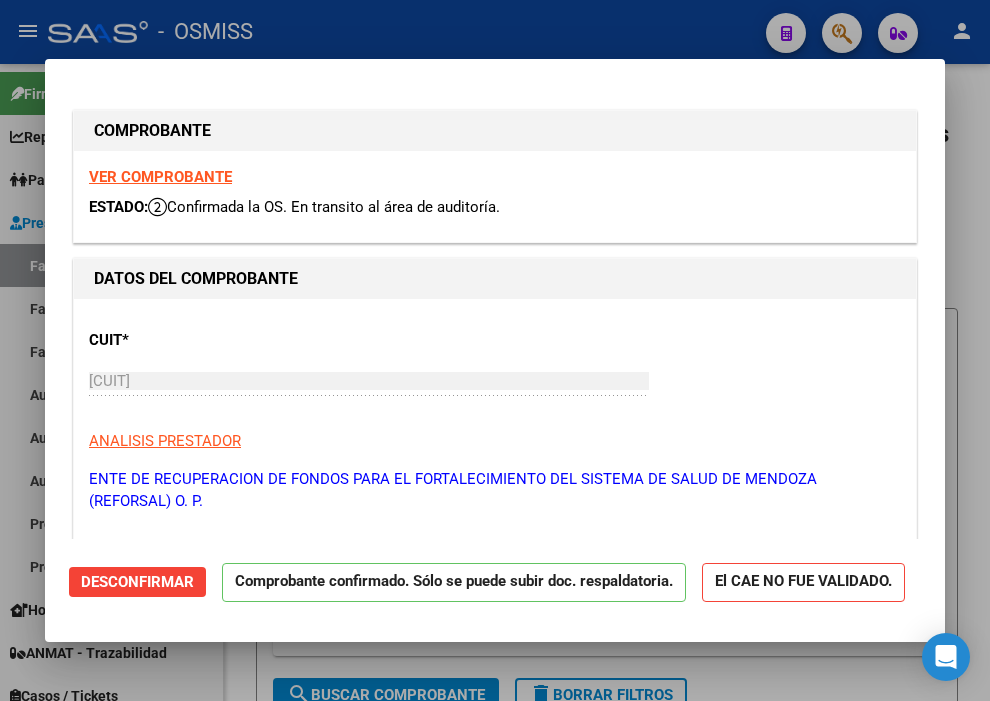 click at bounding box center (495, 350) 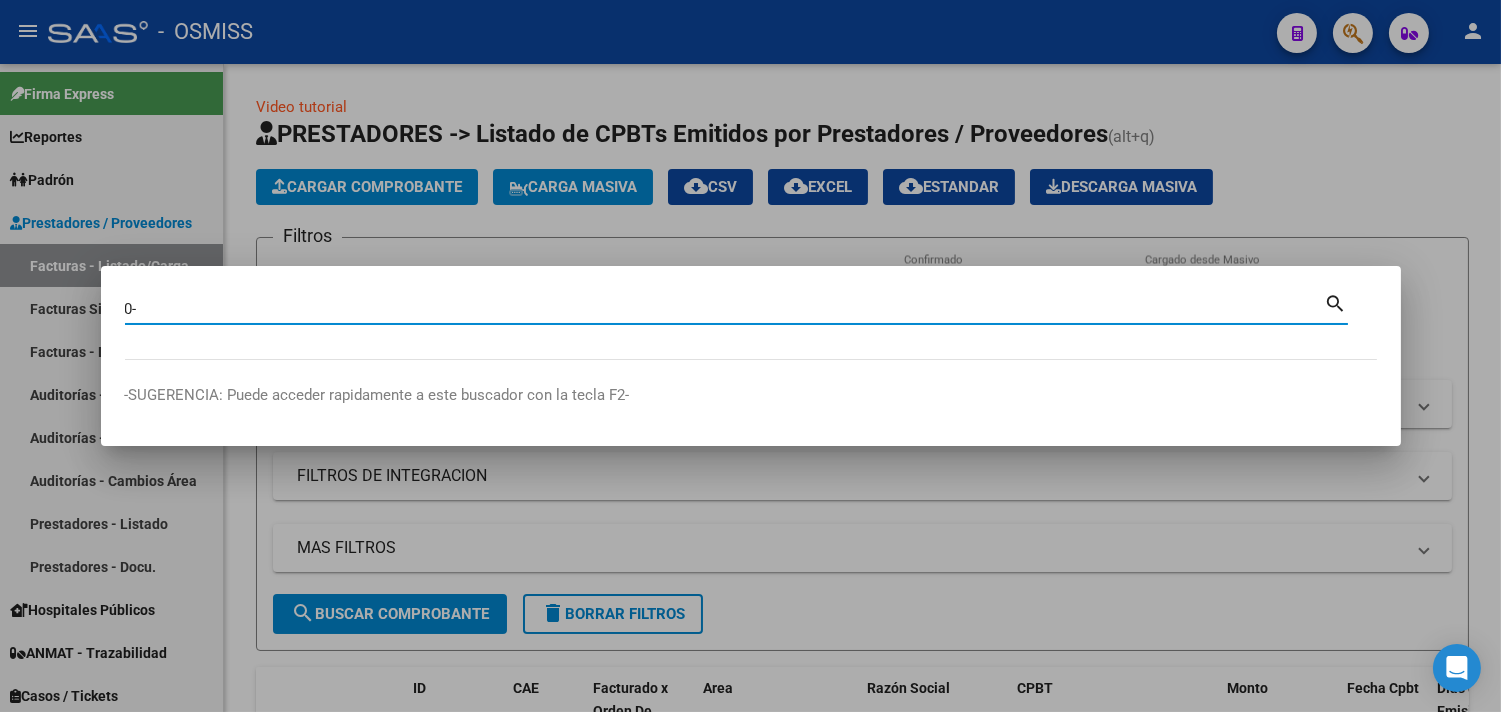 paste on "30288" 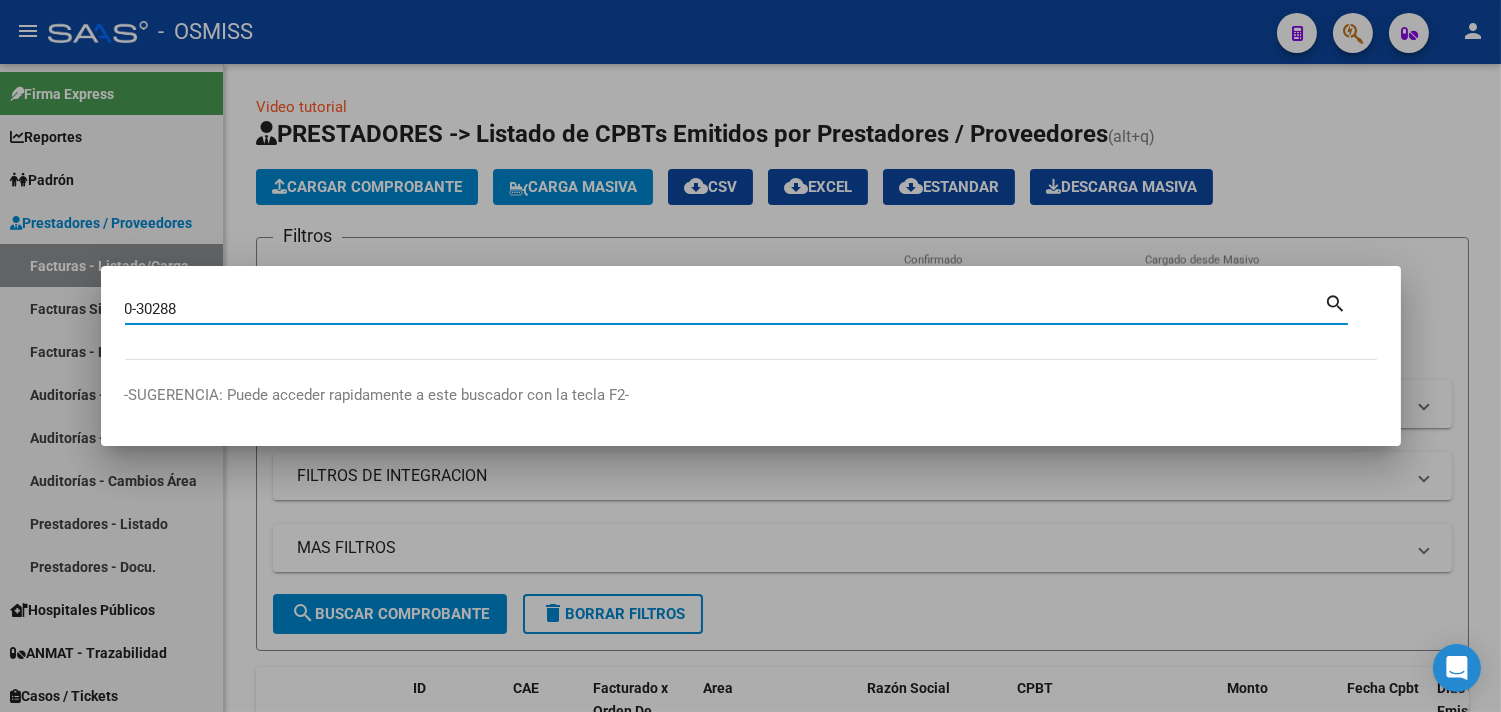 type on "0-30288" 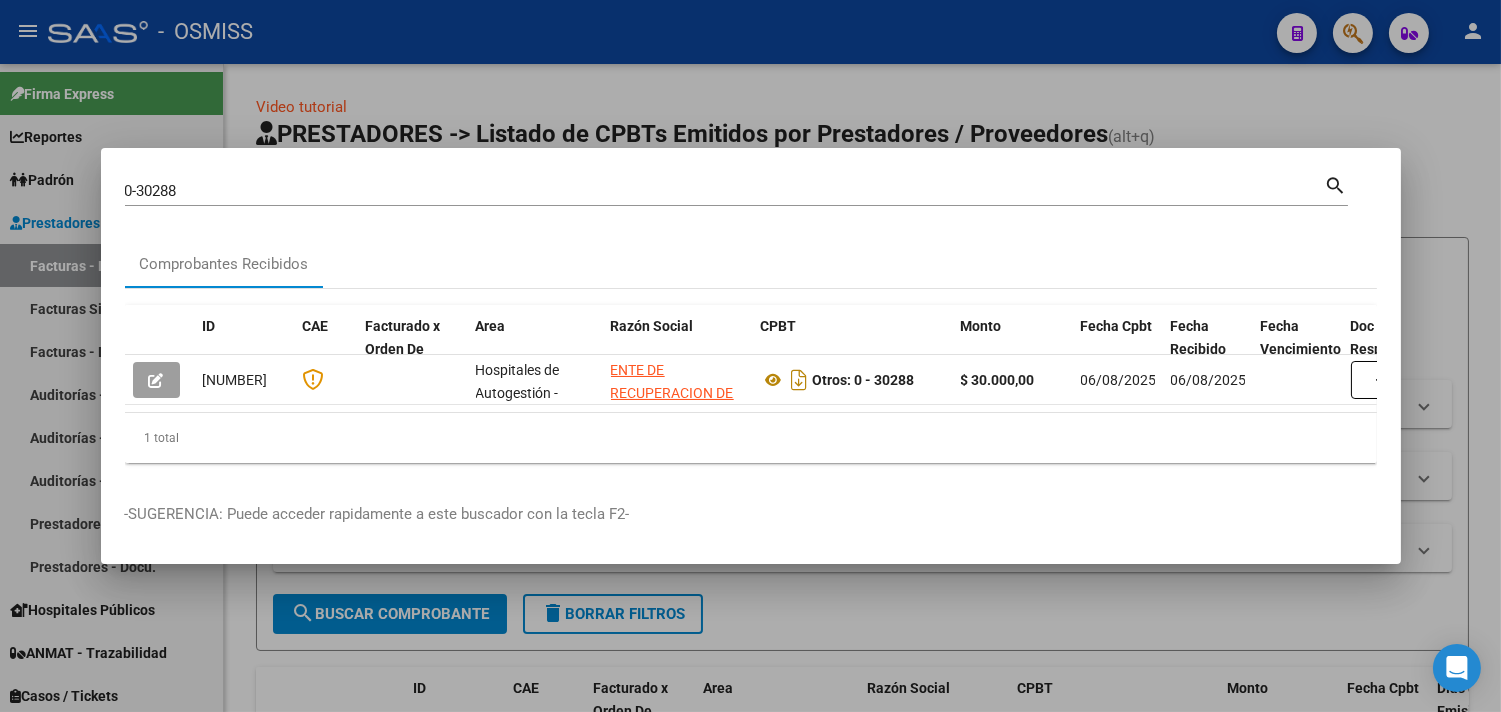 scroll, scrollTop: 0, scrollLeft: 824, axis: horizontal 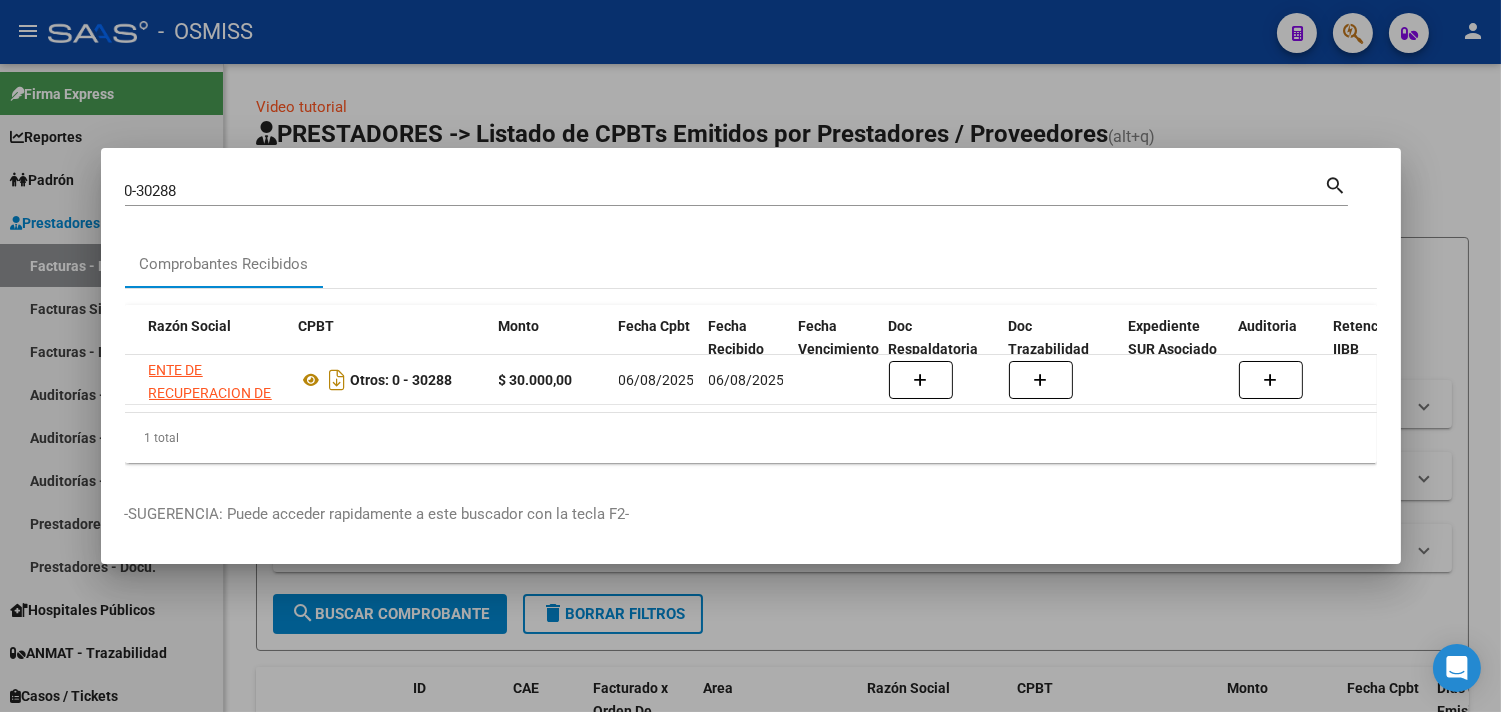 click at bounding box center [750, 356] 